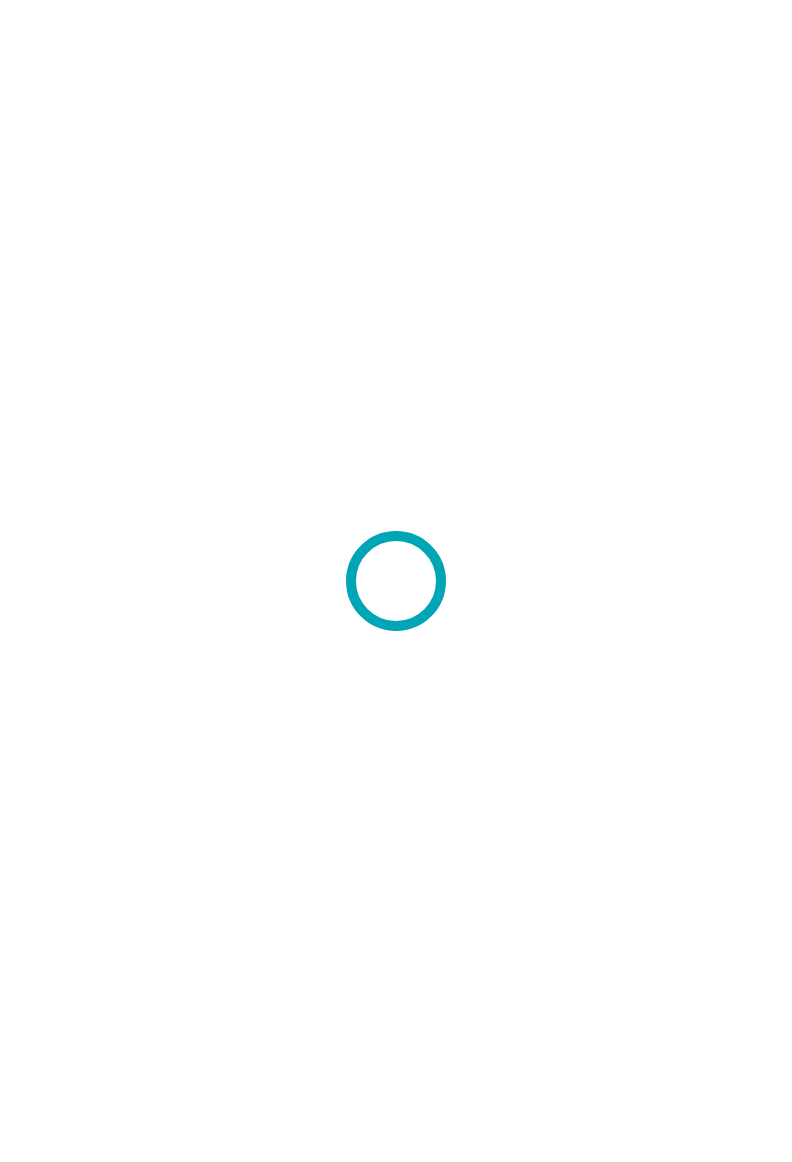 scroll, scrollTop: 0, scrollLeft: 0, axis: both 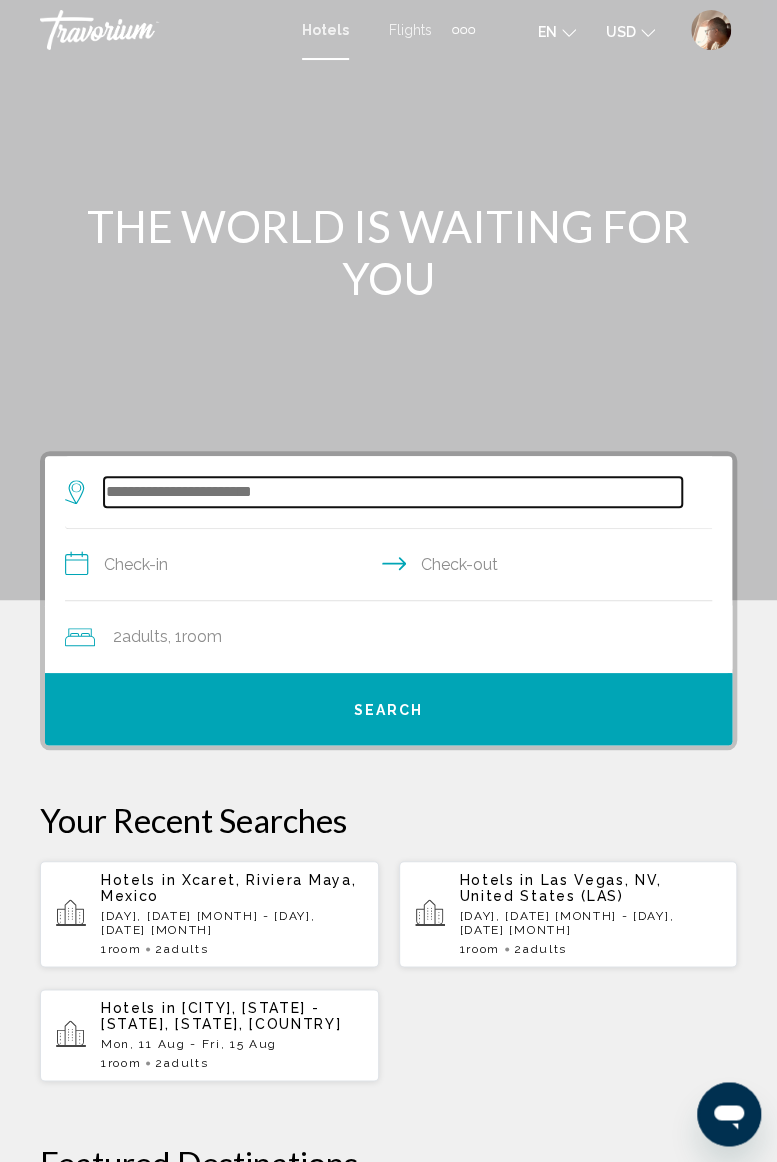 click at bounding box center (393, 492) 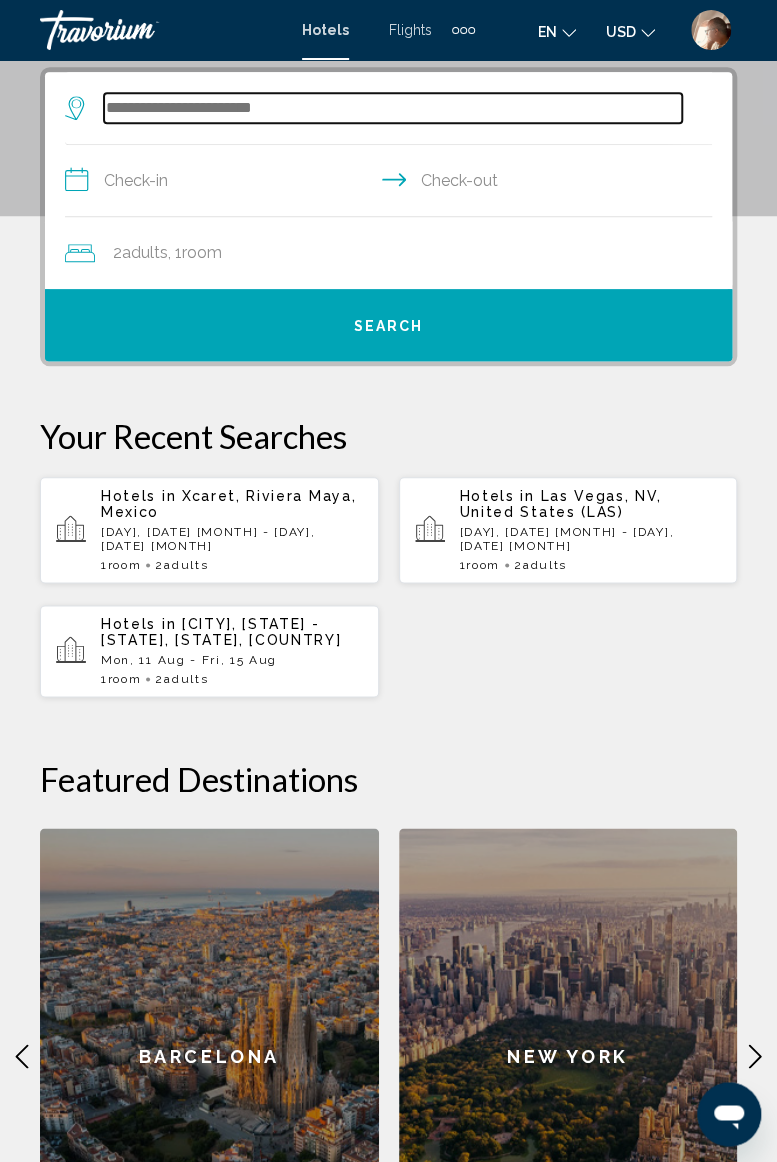 scroll, scrollTop: 386, scrollLeft: 0, axis: vertical 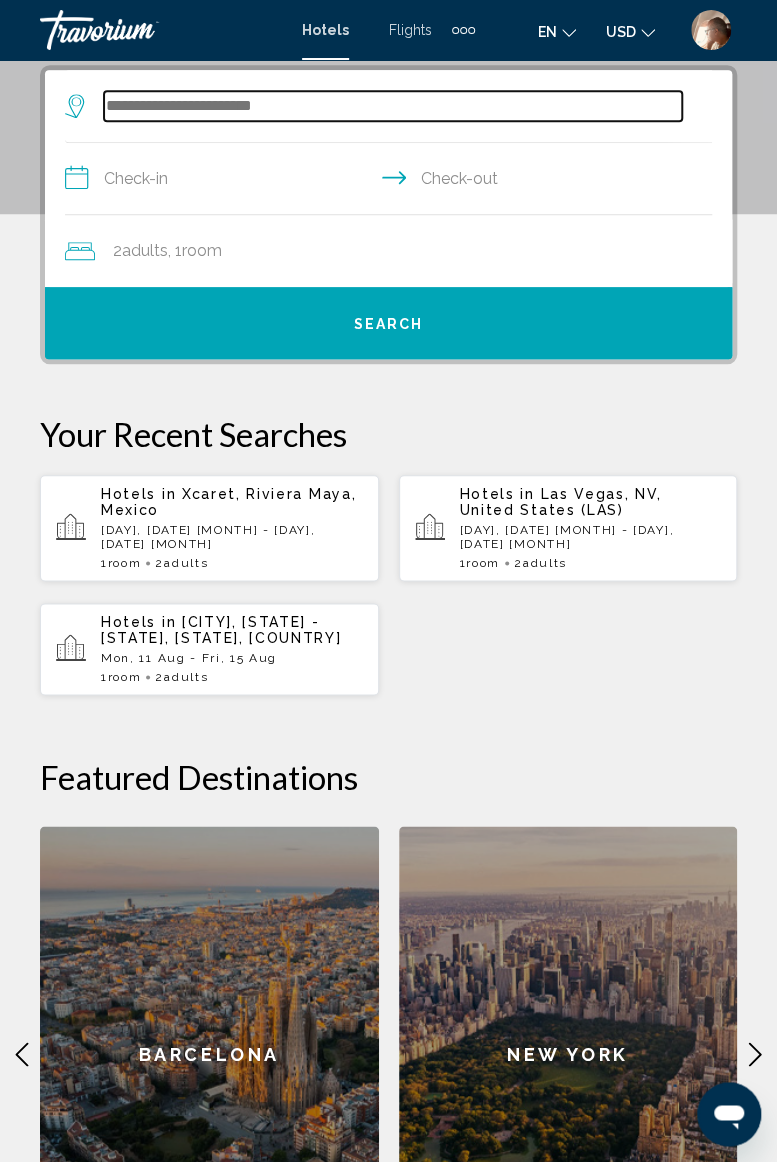 click at bounding box center (393, 106) 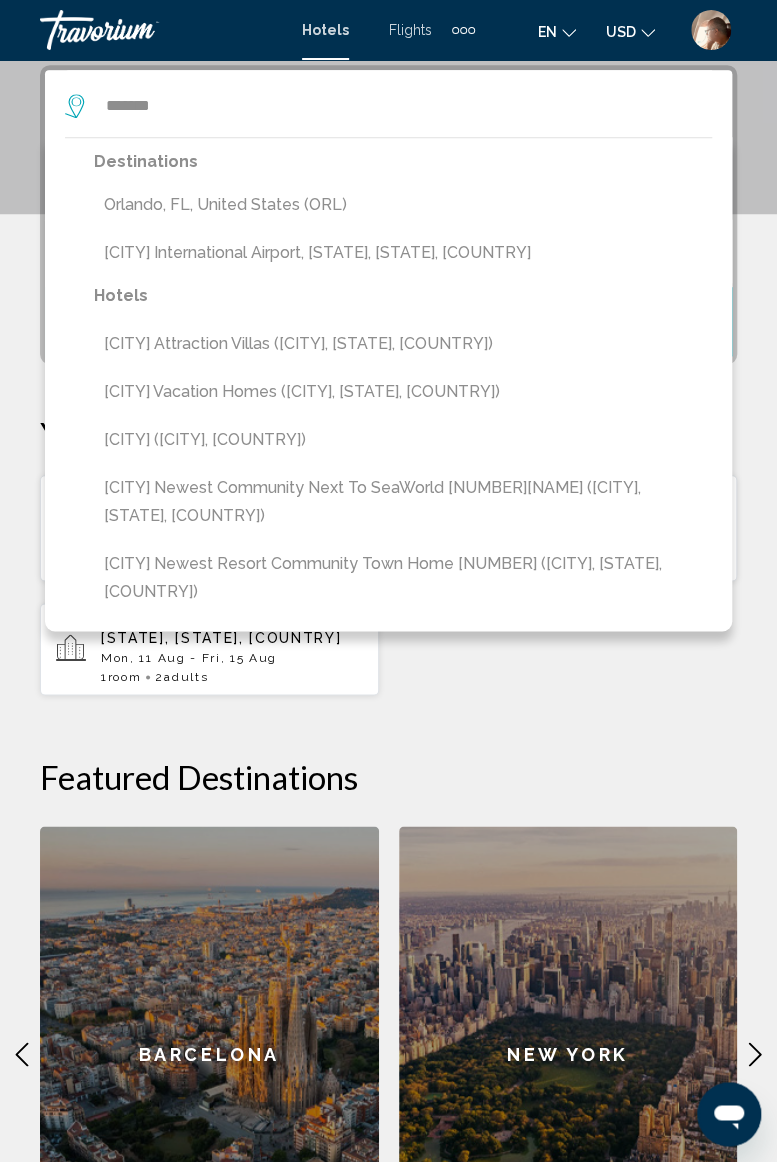 click on "Orlando, FL, United States (ORL)" at bounding box center [403, 205] 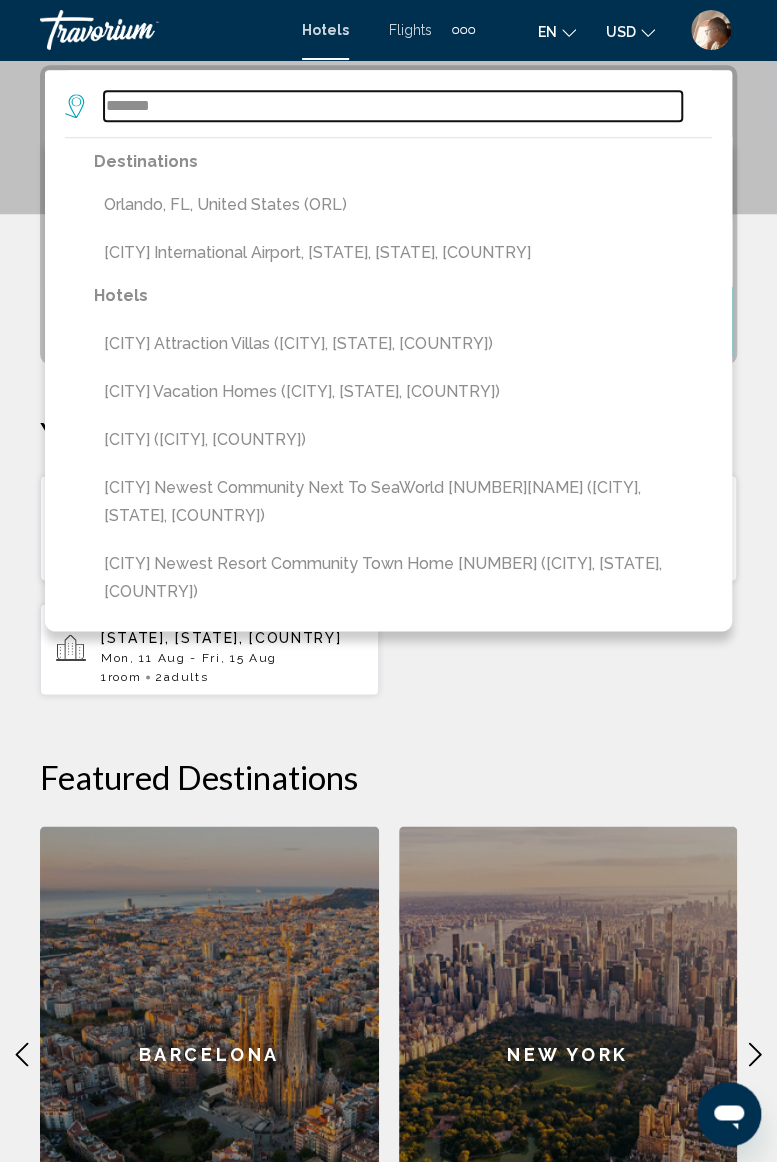 type on "**********" 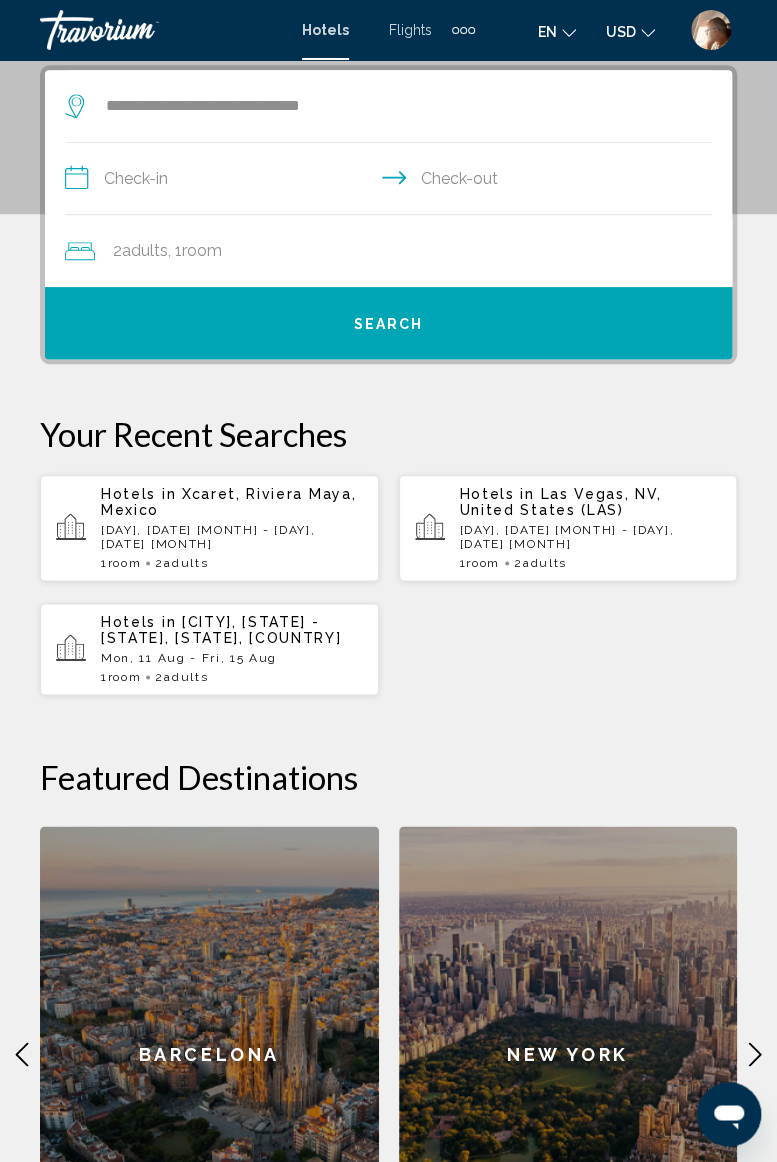 click on "**********" at bounding box center (392, 181) 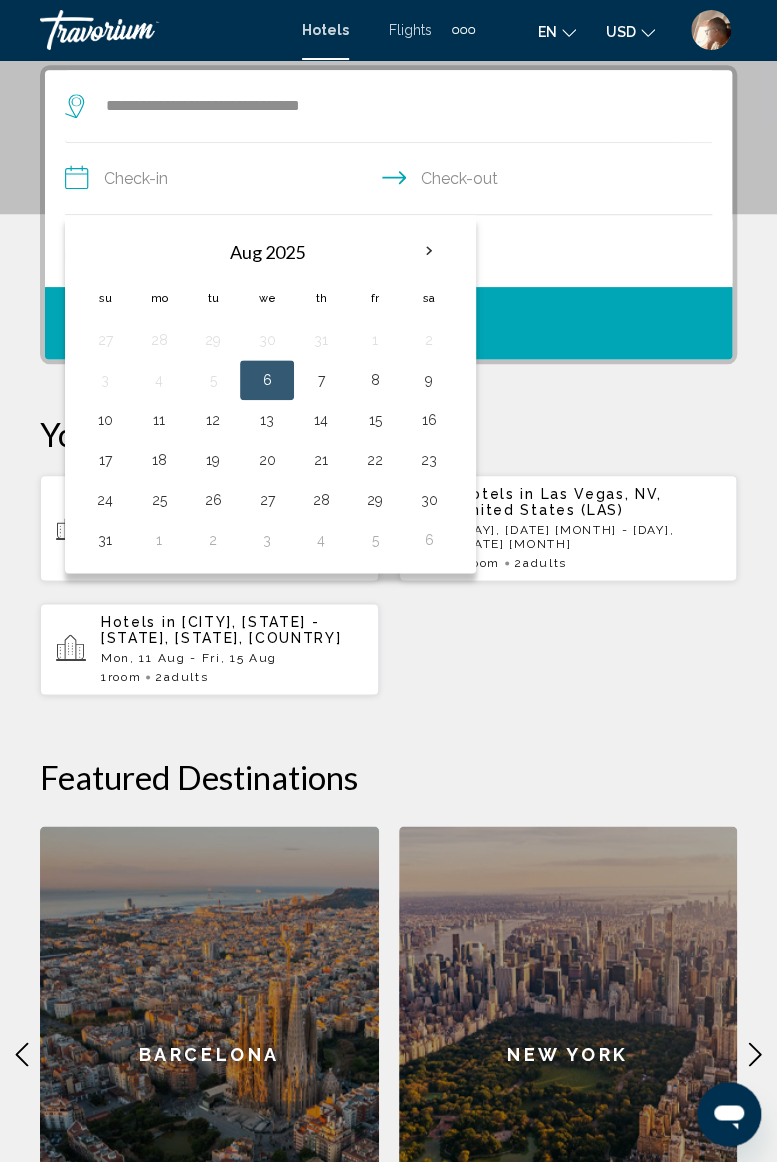 click on "29" at bounding box center [375, 500] 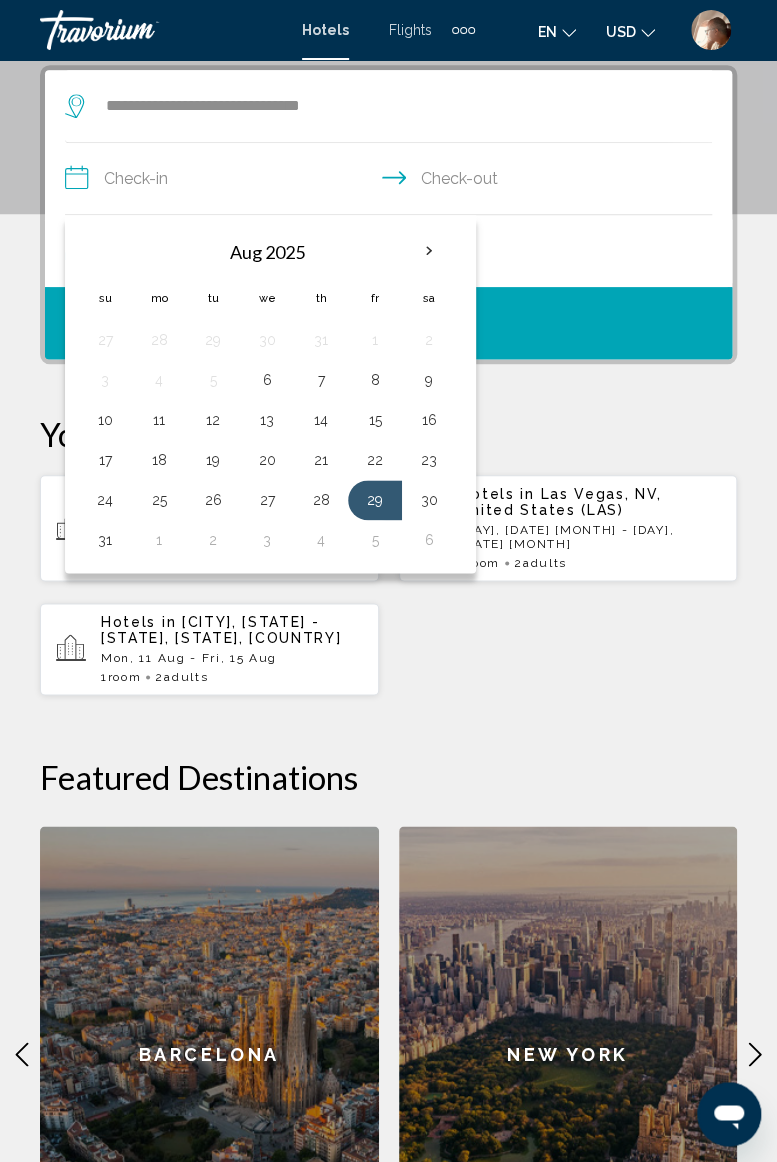click on "1" at bounding box center (159, 540) 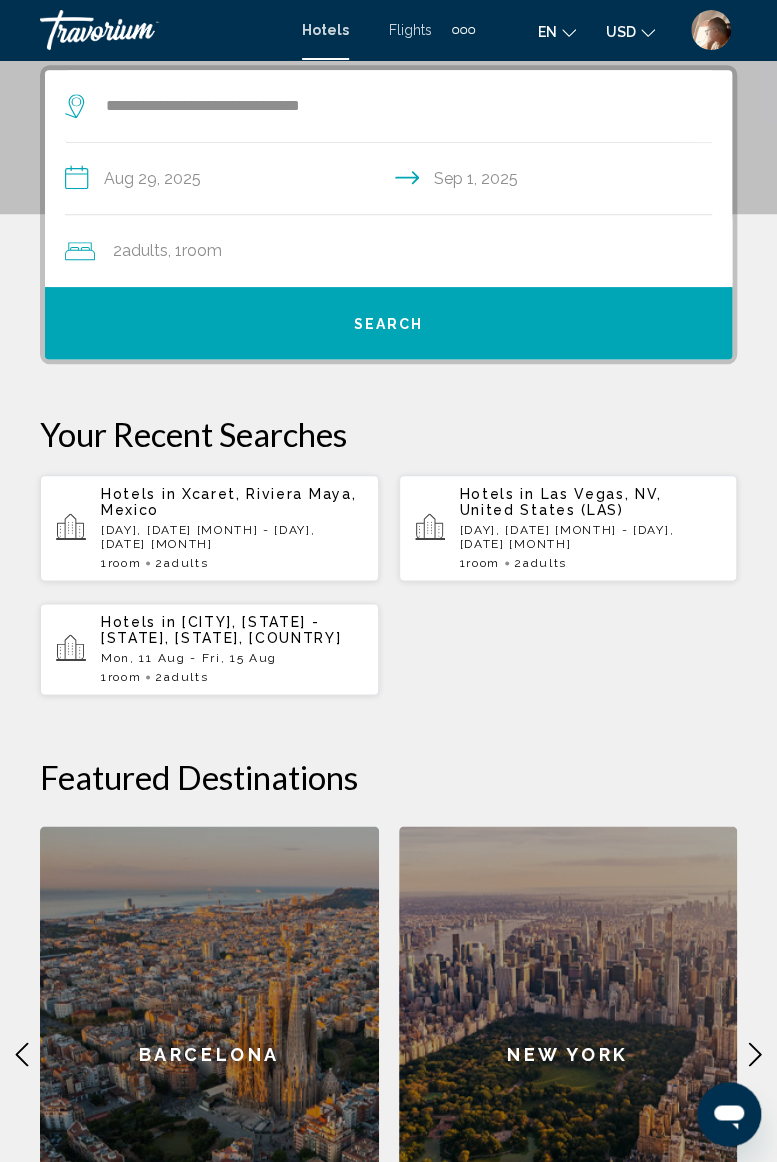 click on "2  Adult Adults , 1  Room rooms" 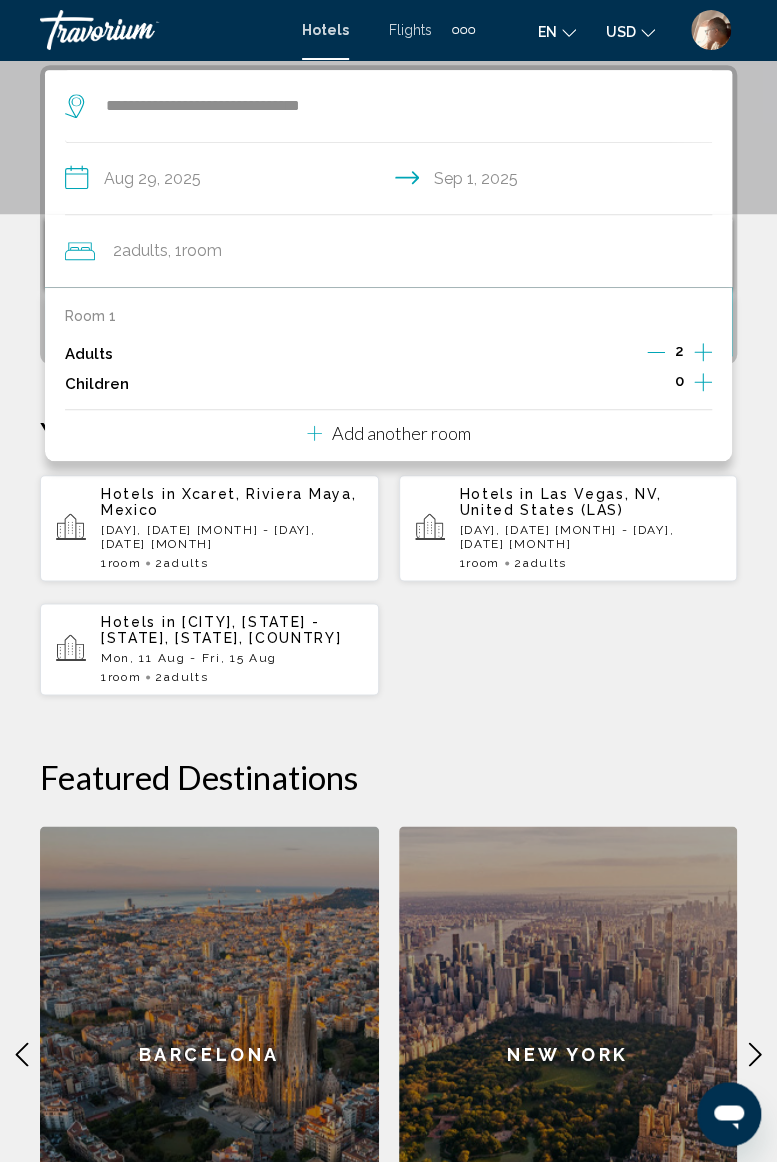 click 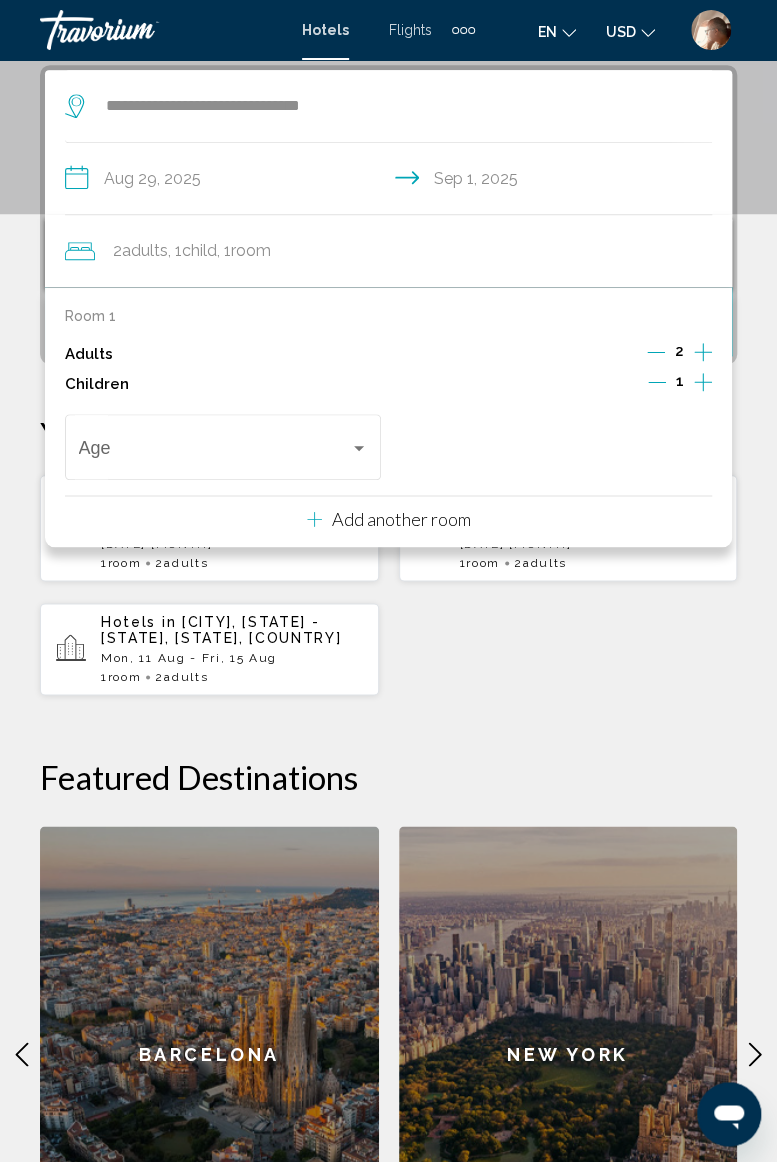 click at bounding box center [359, 448] 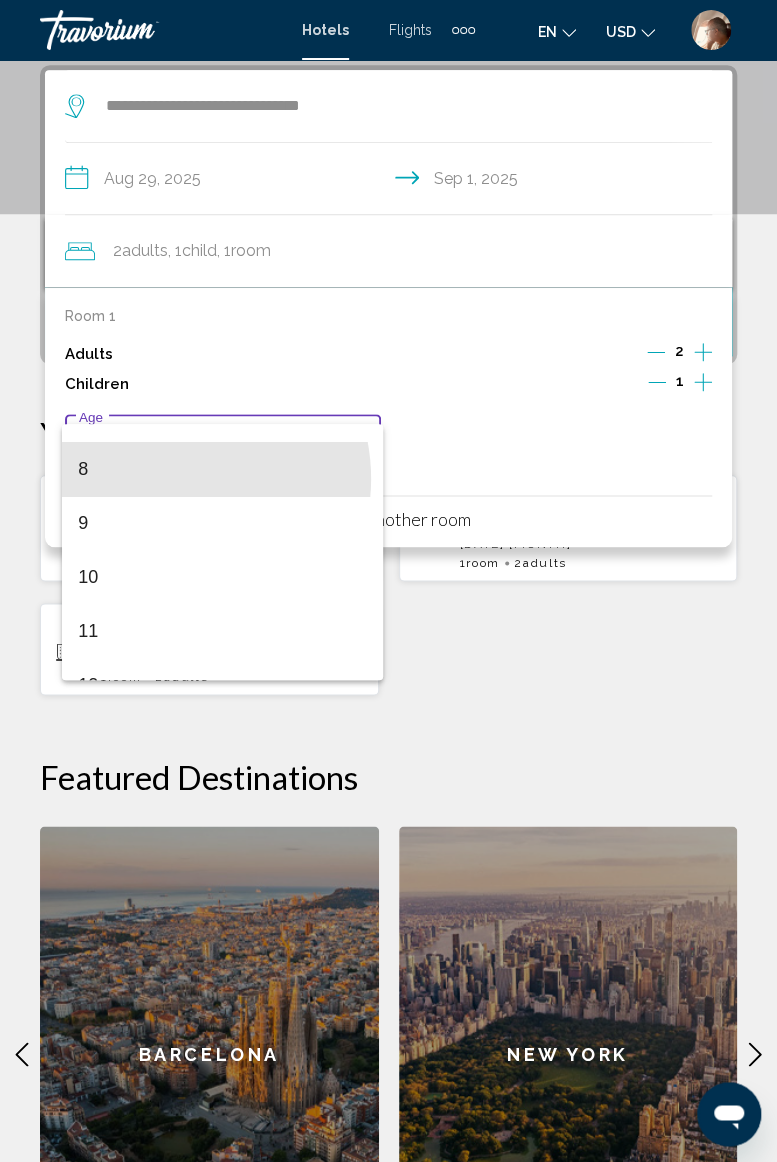 scroll, scrollTop: 414, scrollLeft: 0, axis: vertical 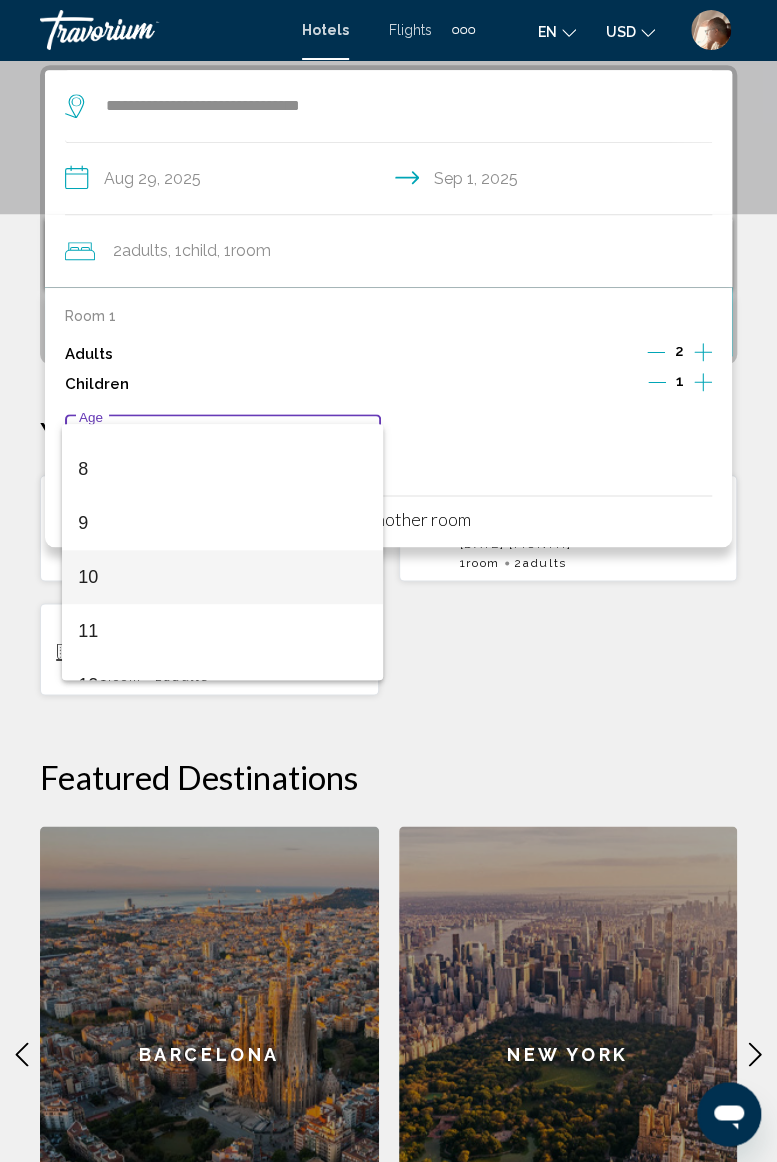 click on "10" at bounding box center [222, 577] 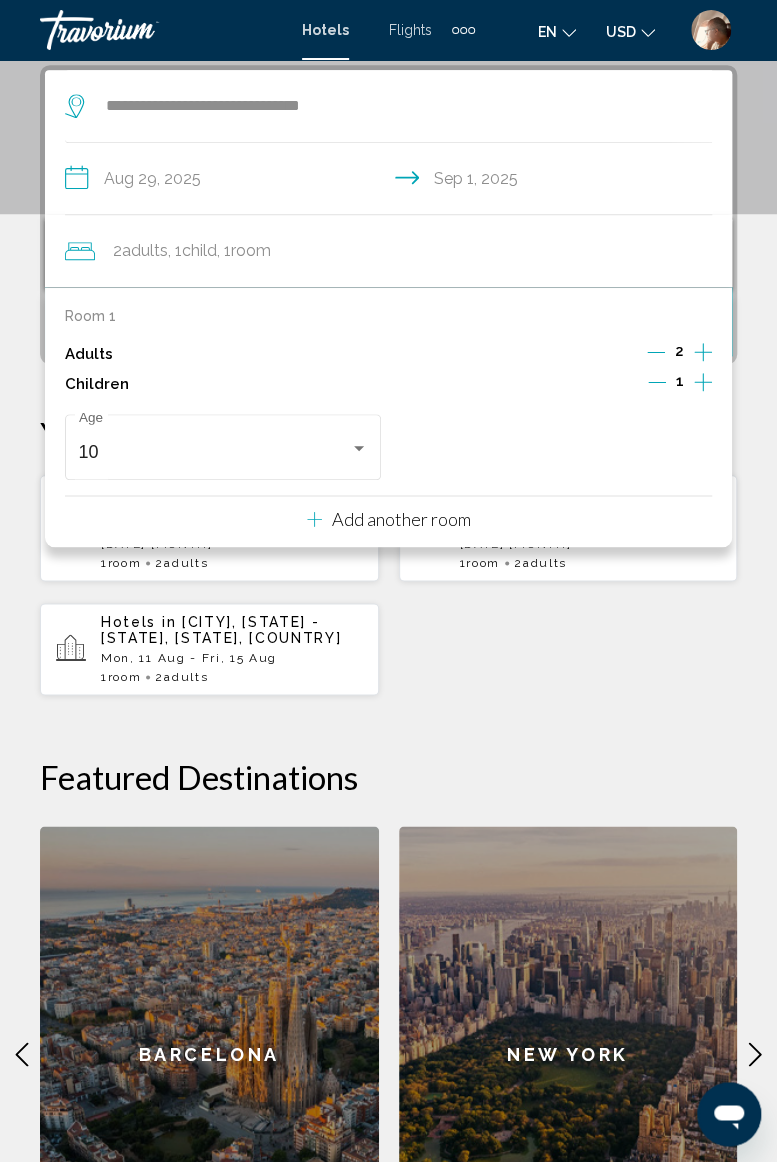 click on "Hotels in    Xcaret, Riviera Maya, Mexico  Tue, 30 Dec - Sat, 03 Jan  1  Room rooms 2  Adult Adults
Hotels in    Las Vegas, NV, United States (LAS)  Sun, 14 Sep - Wed, 17 Sep  1  Room rooms 2  Adult Adults" at bounding box center [388, 585] 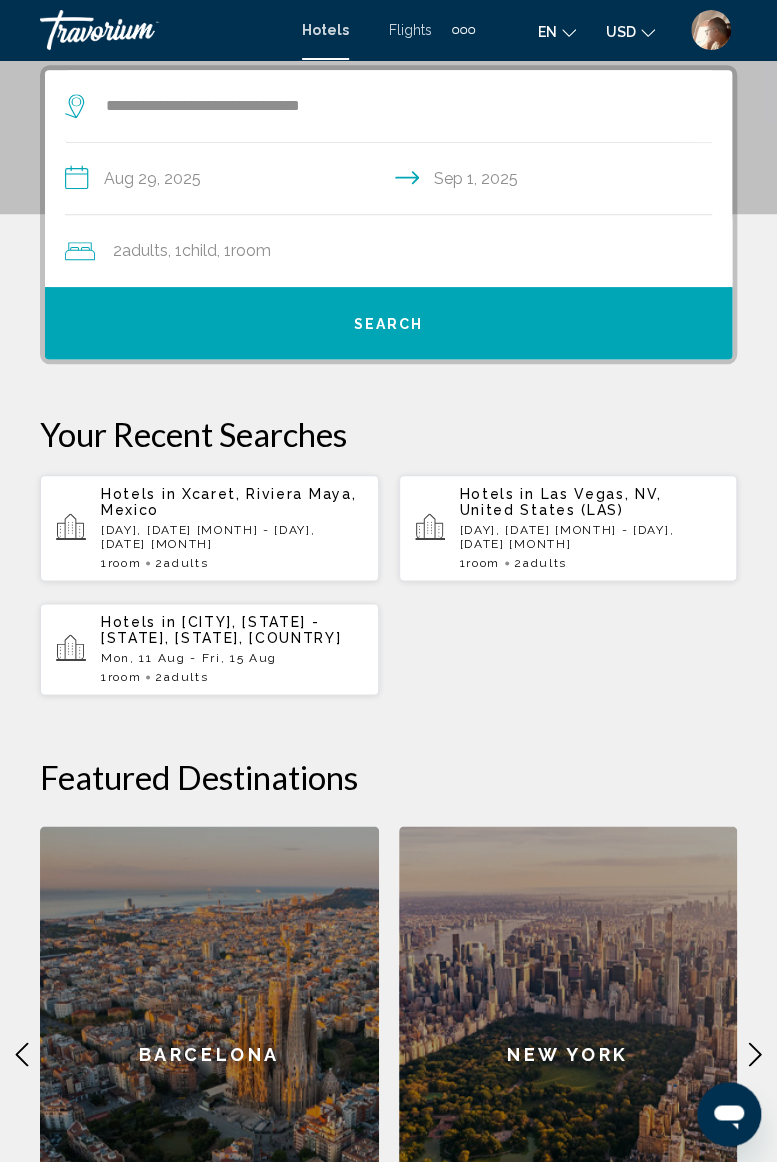 click on "Search" at bounding box center (389, 324) 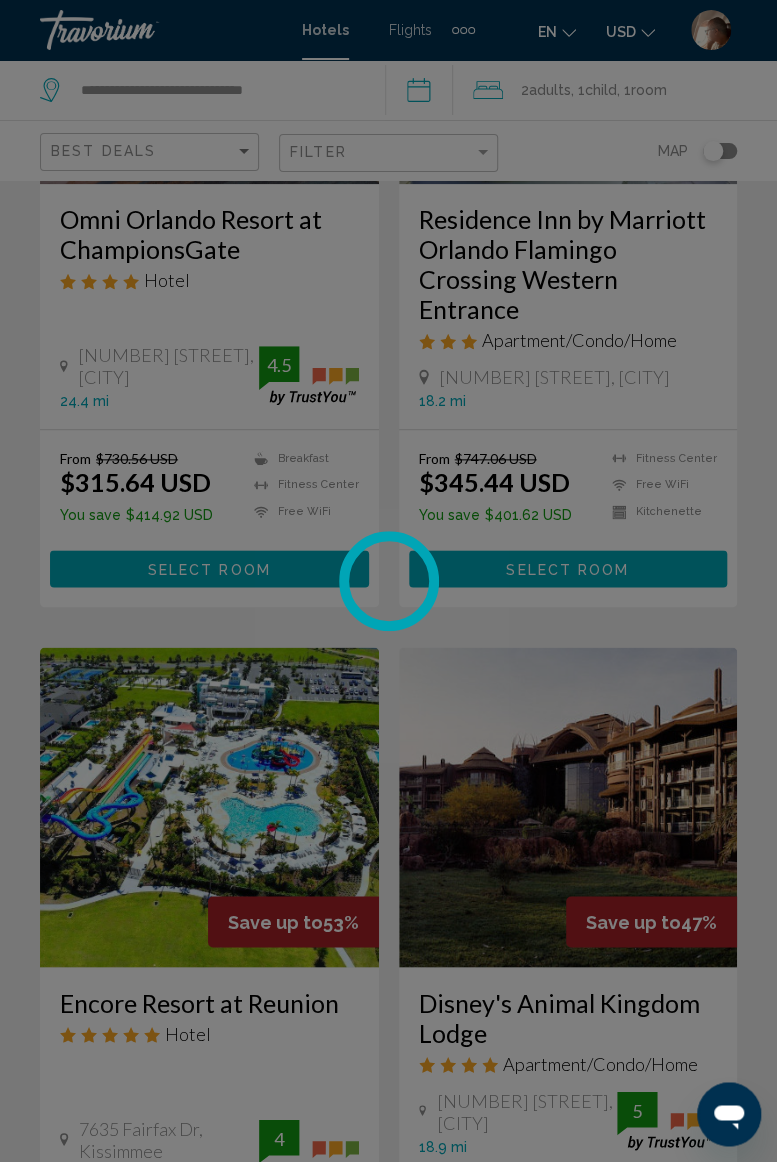 scroll, scrollTop: 0, scrollLeft: 0, axis: both 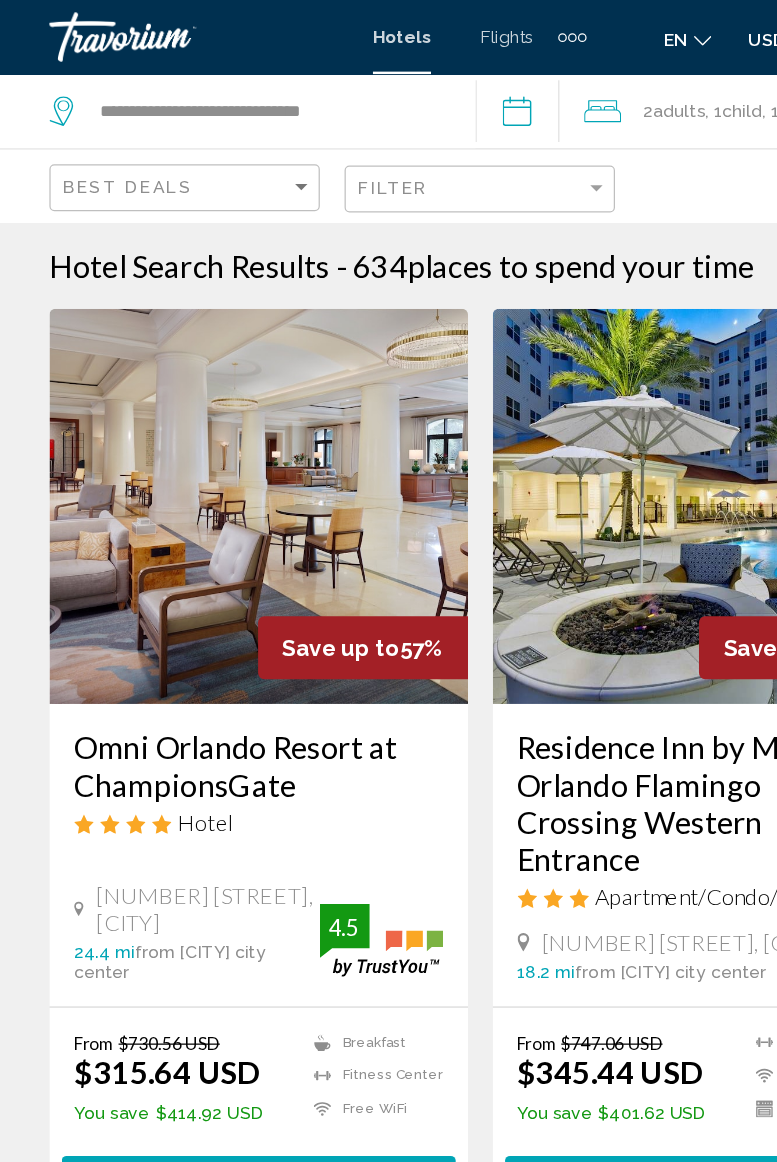 click on "**********" at bounding box center [423, 93] 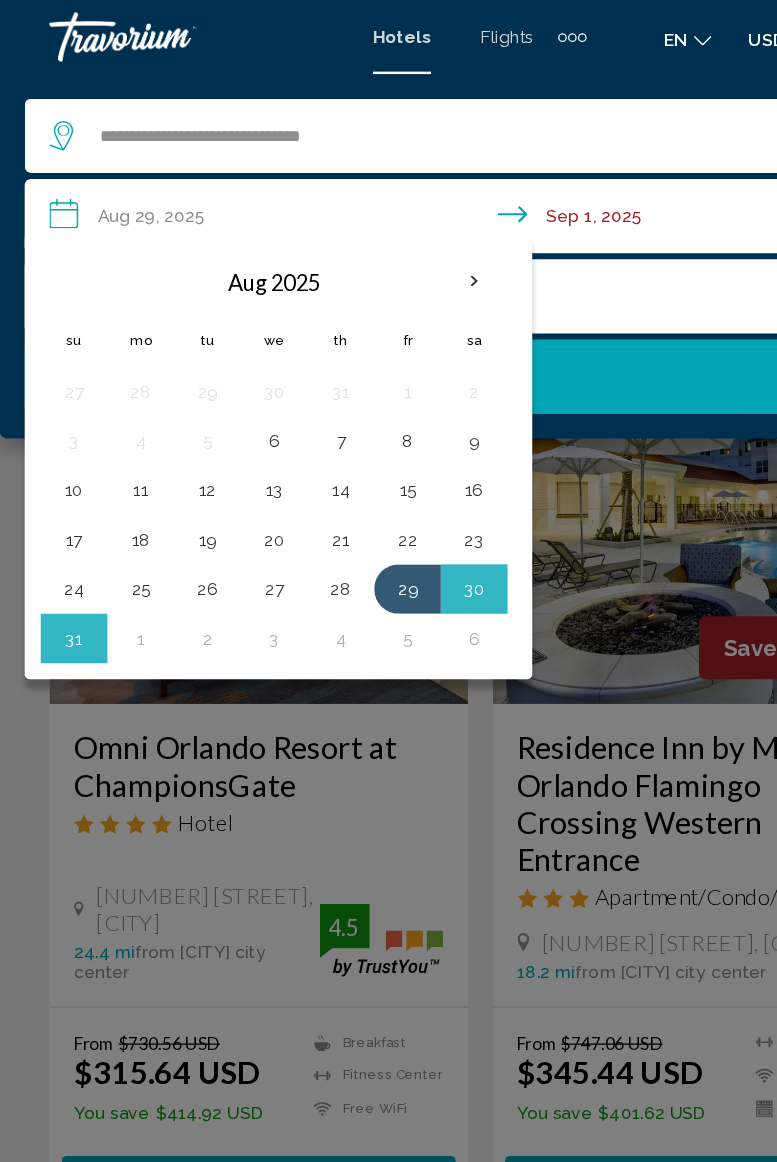 click 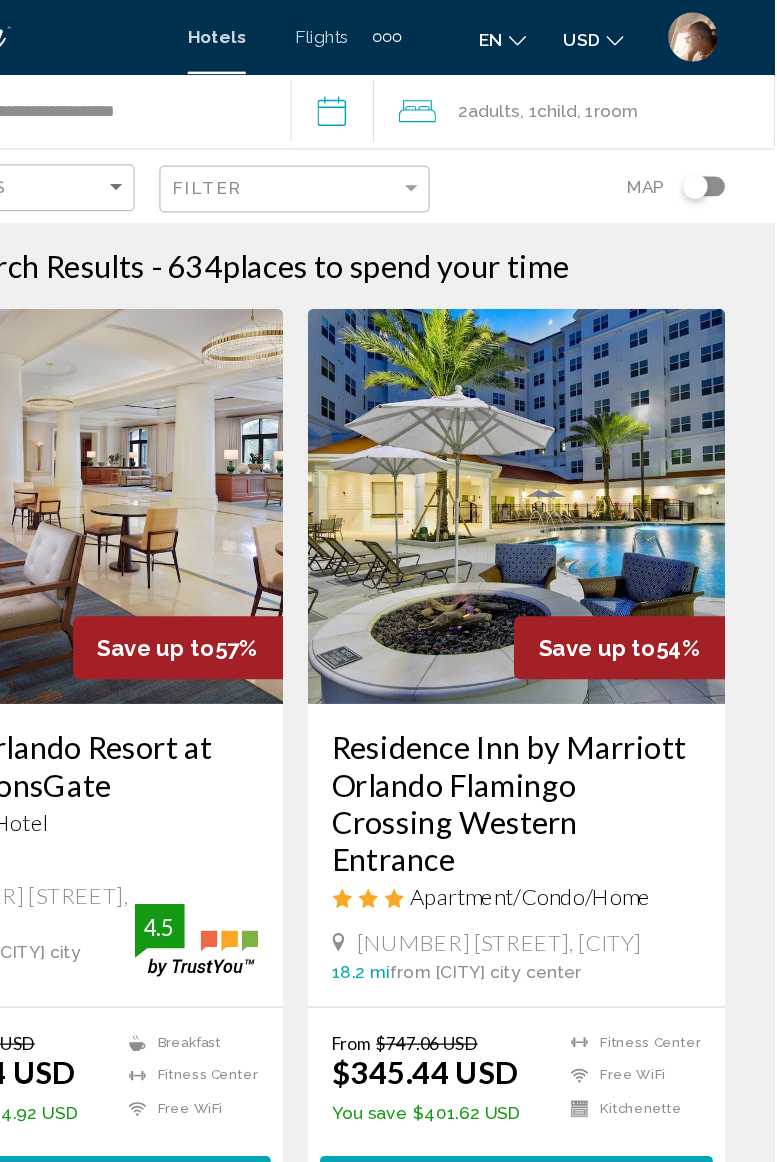 click on "2  Adult Adults" 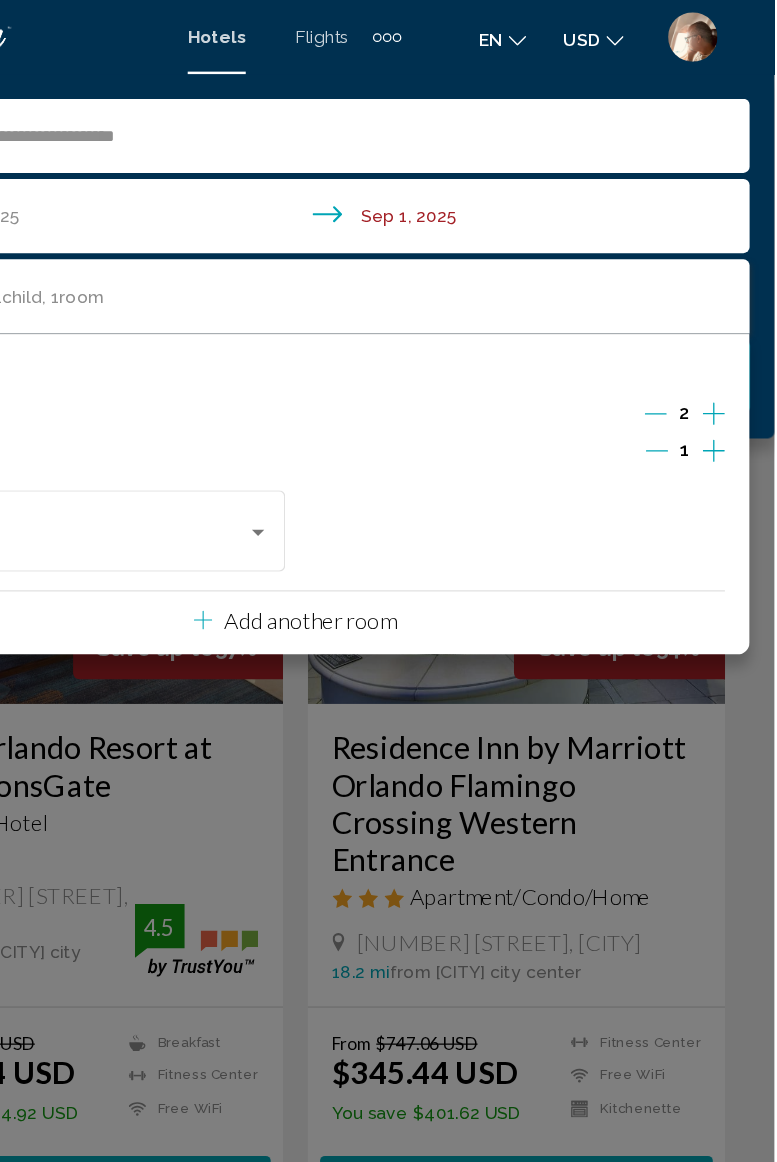 click 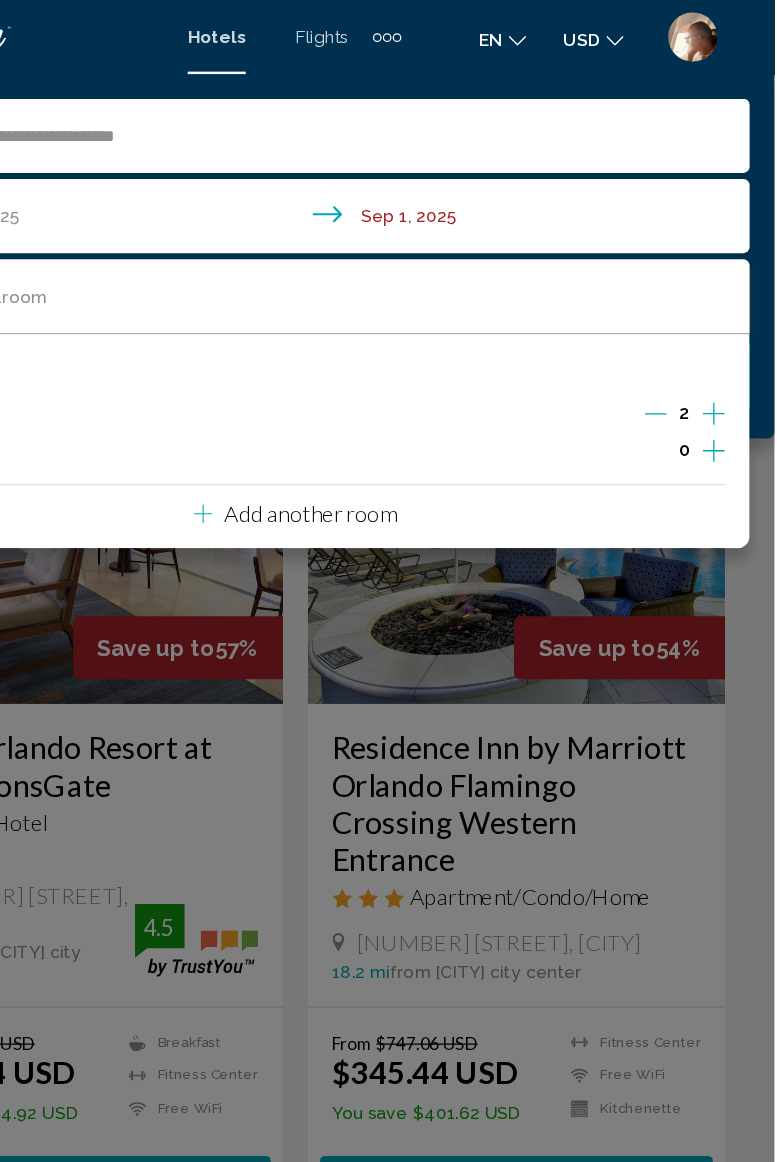 click 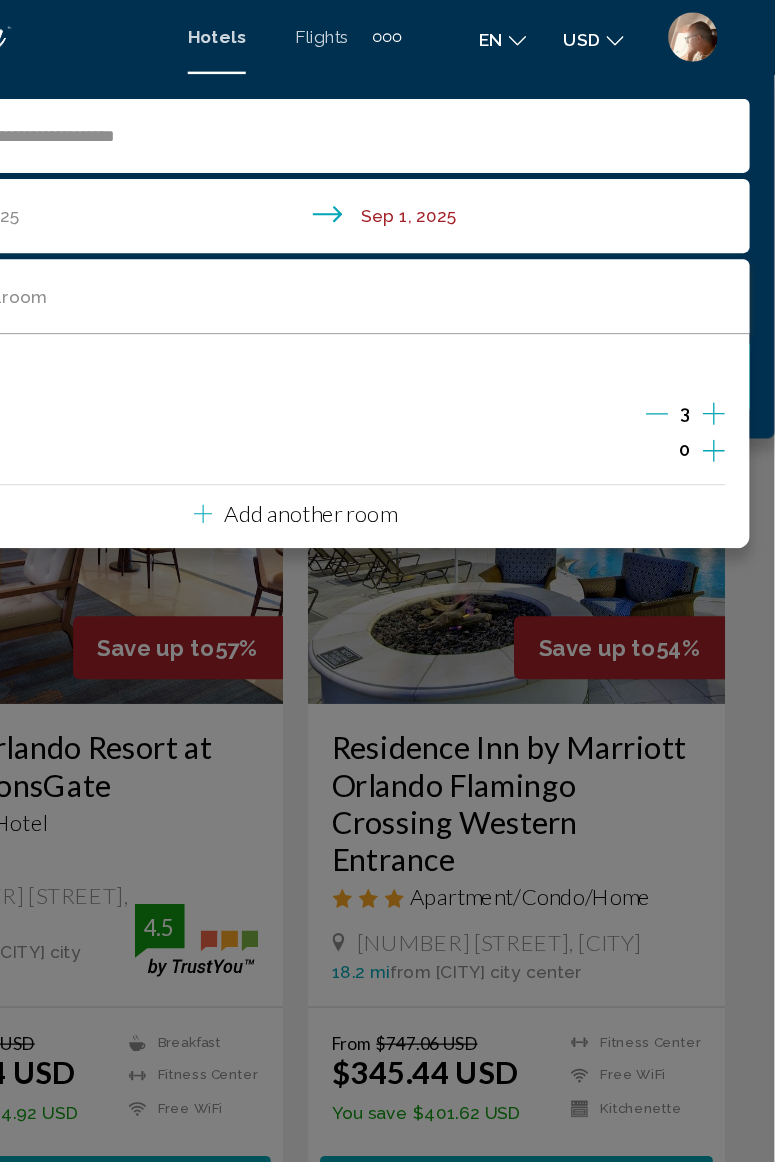 click 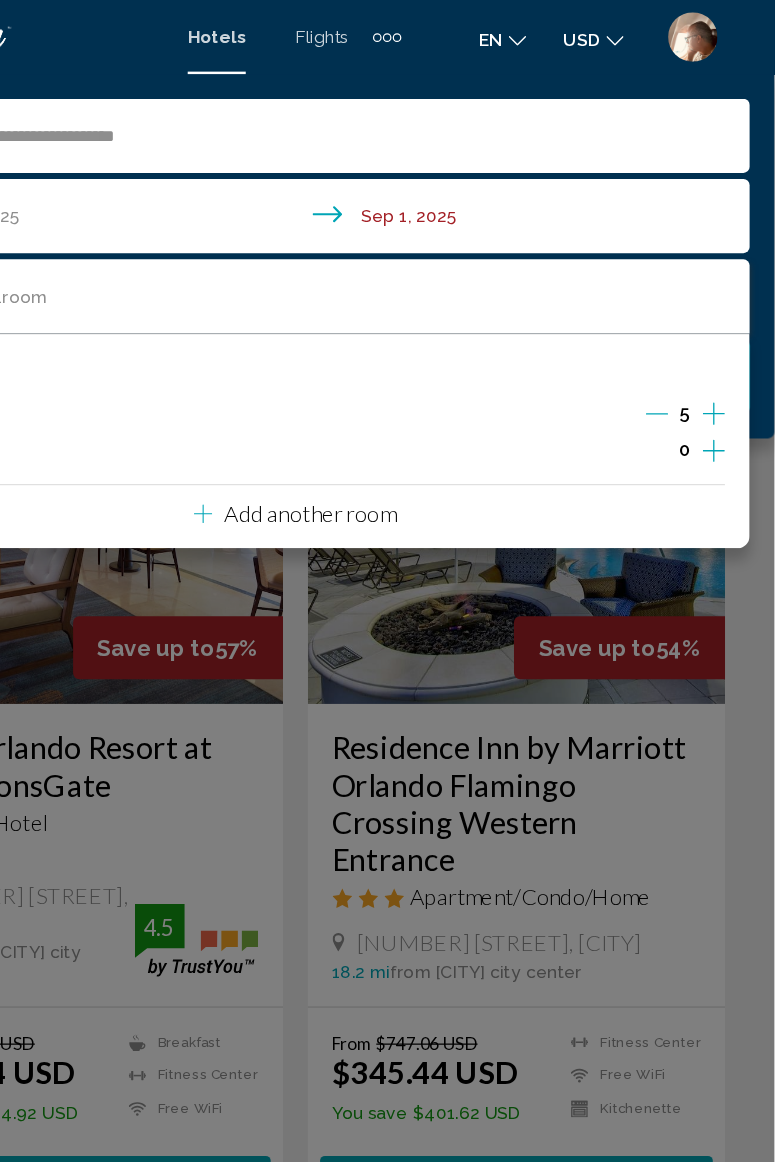 click 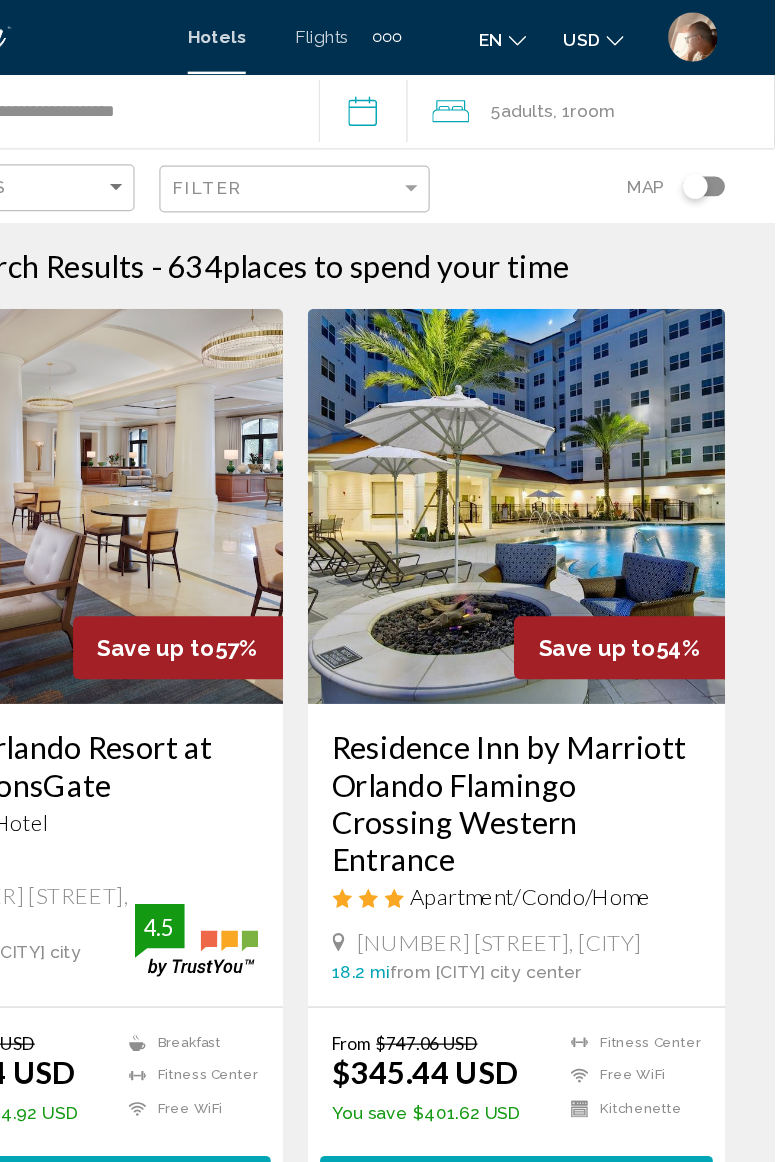 click on "**********" at bounding box center (448, 93) 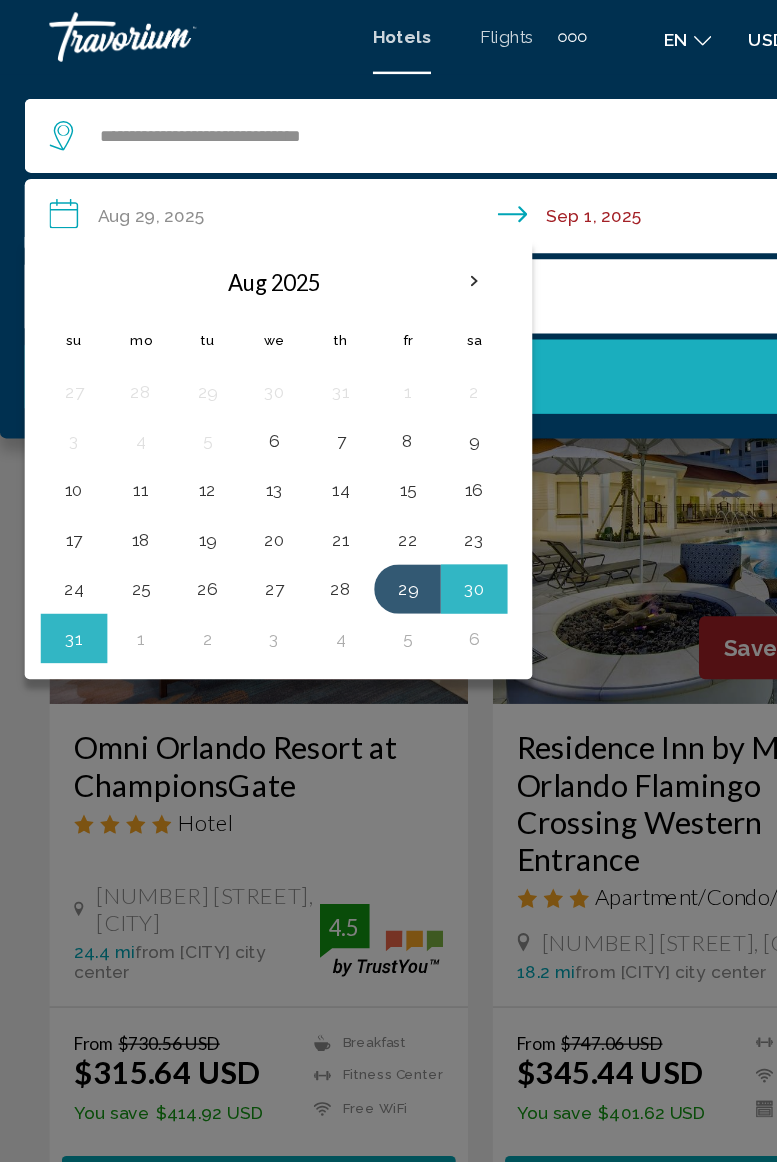 click on "Search" 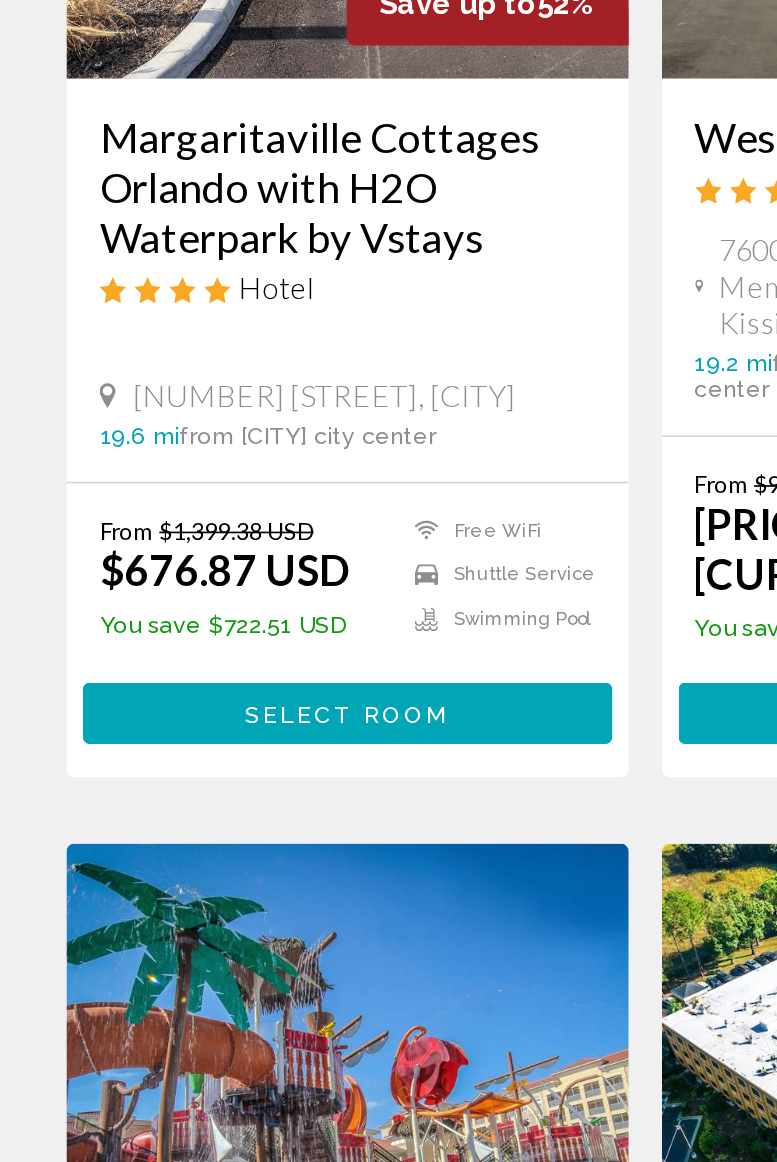 scroll, scrollTop: 62, scrollLeft: 0, axis: vertical 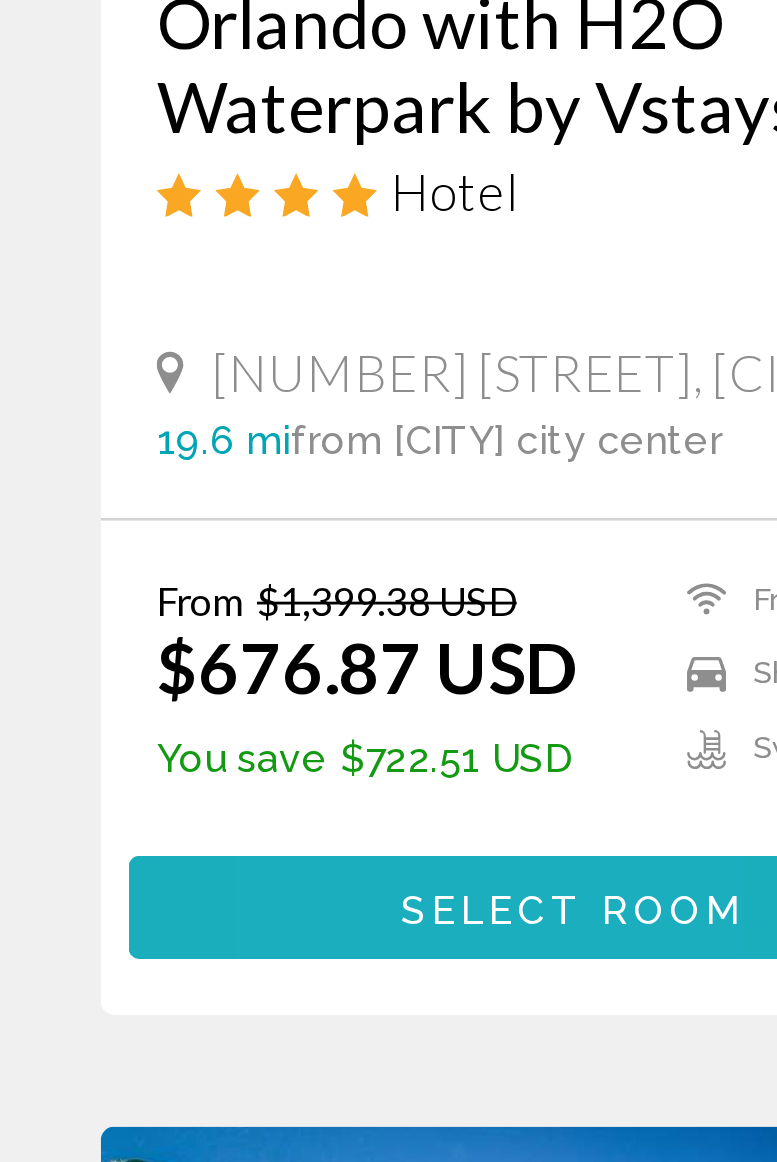 click on "Select Room" at bounding box center [209, 891] 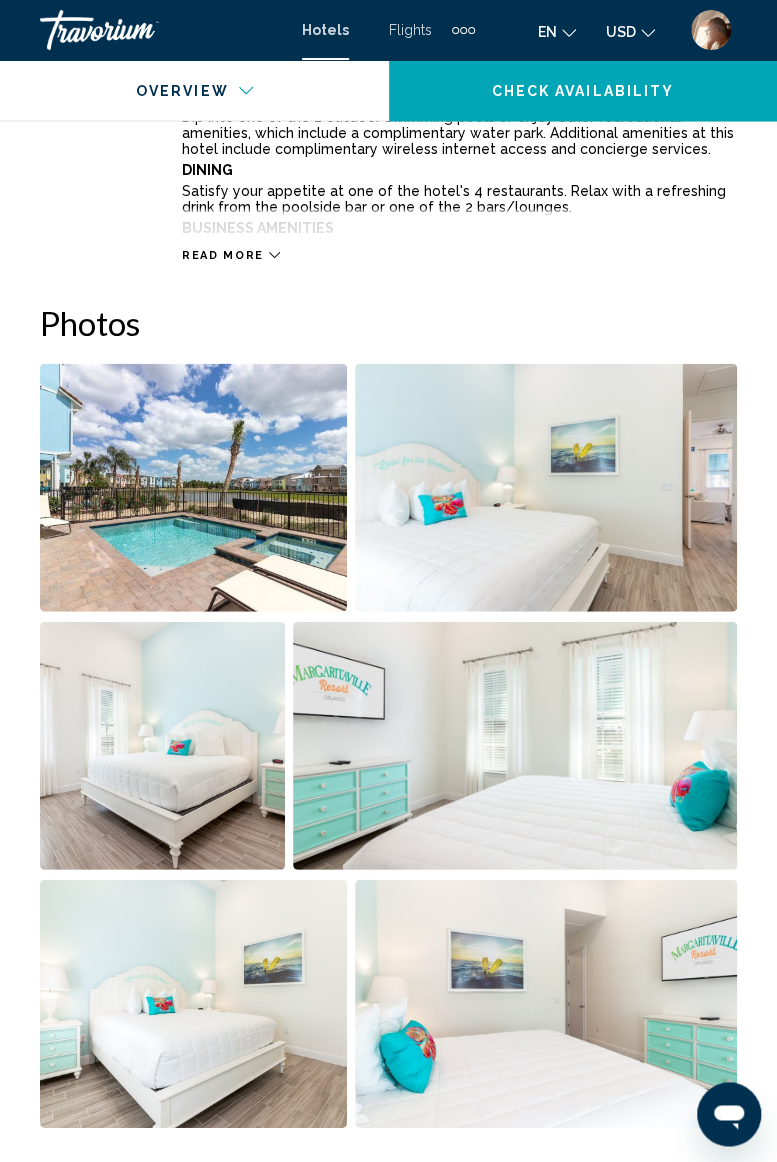 scroll, scrollTop: 1148, scrollLeft: 0, axis: vertical 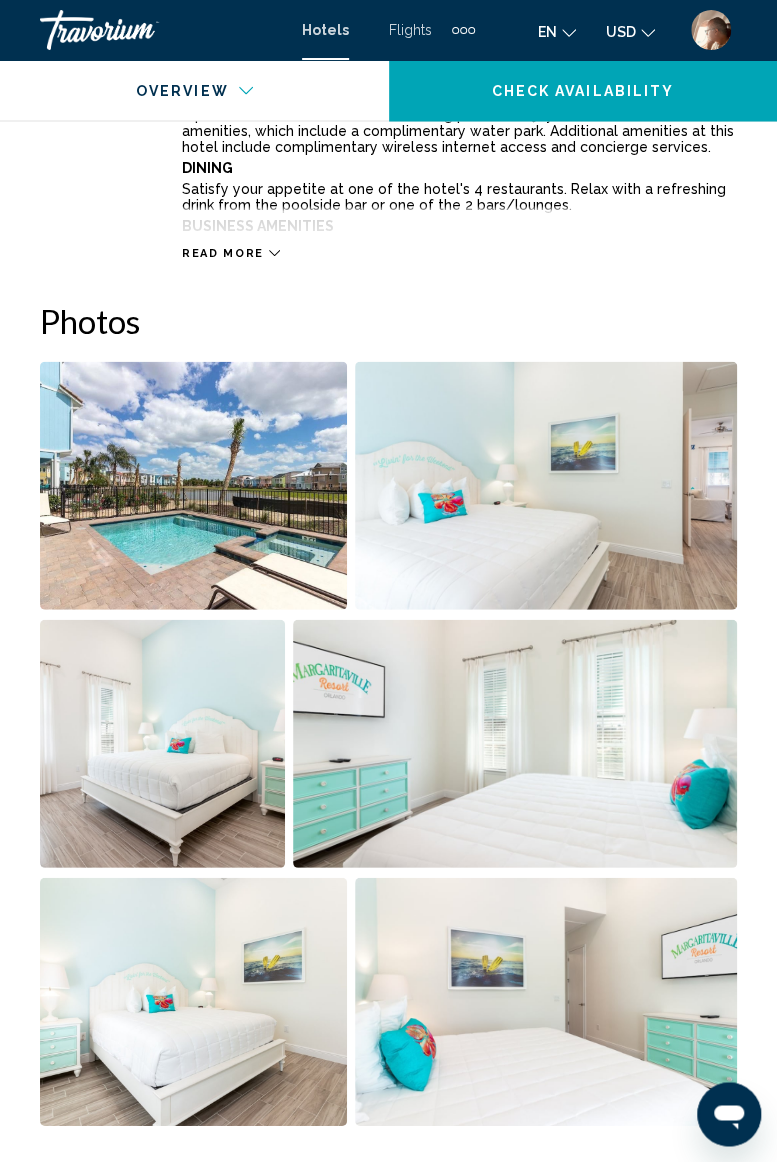 click at bounding box center [193, 485] 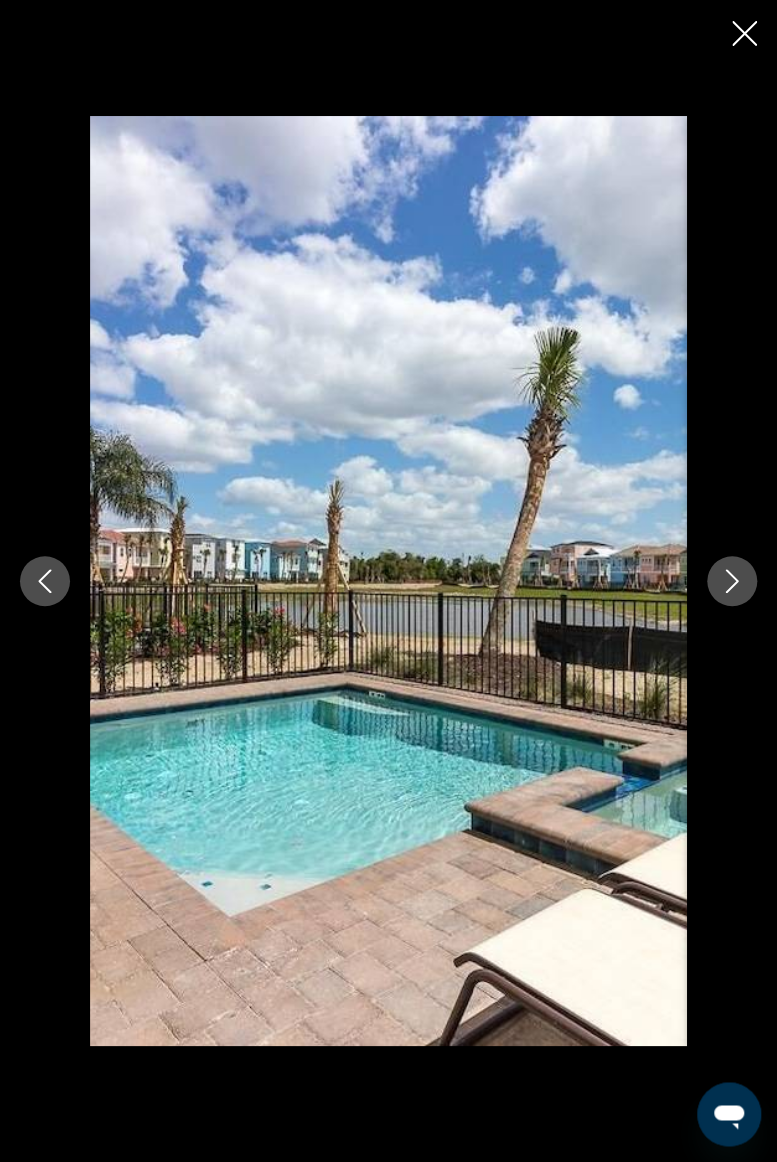 click 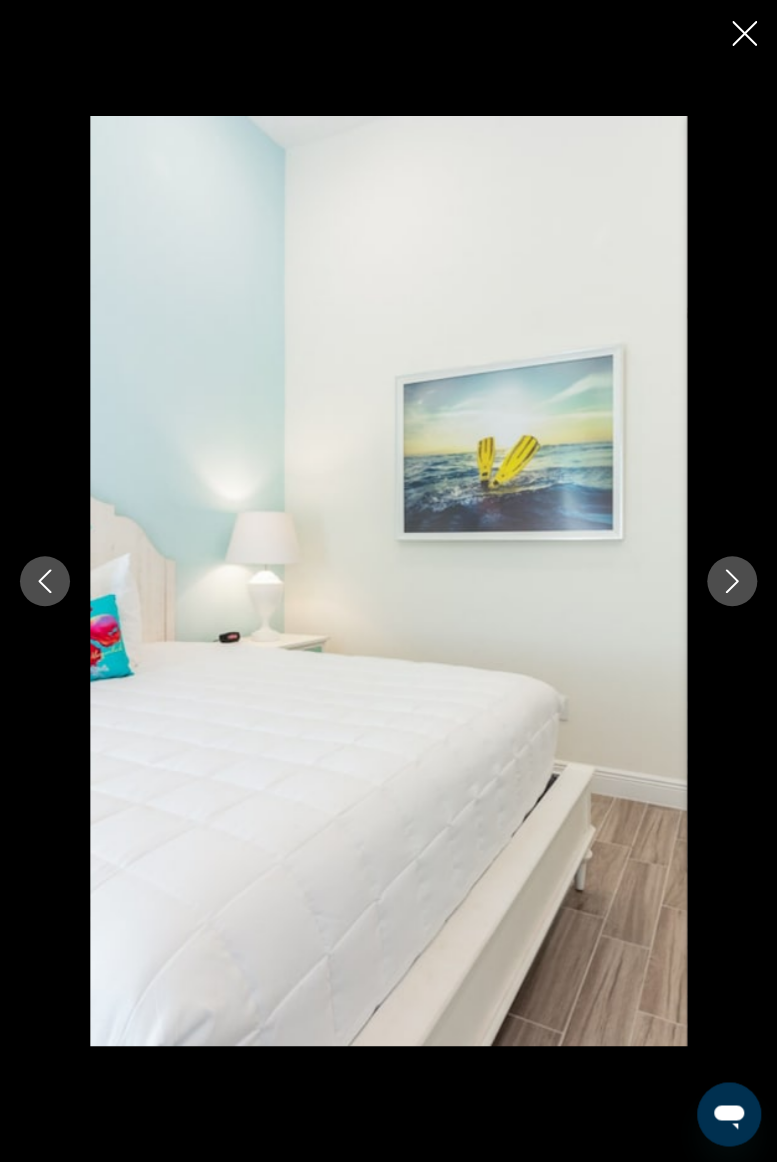click at bounding box center [732, 581] 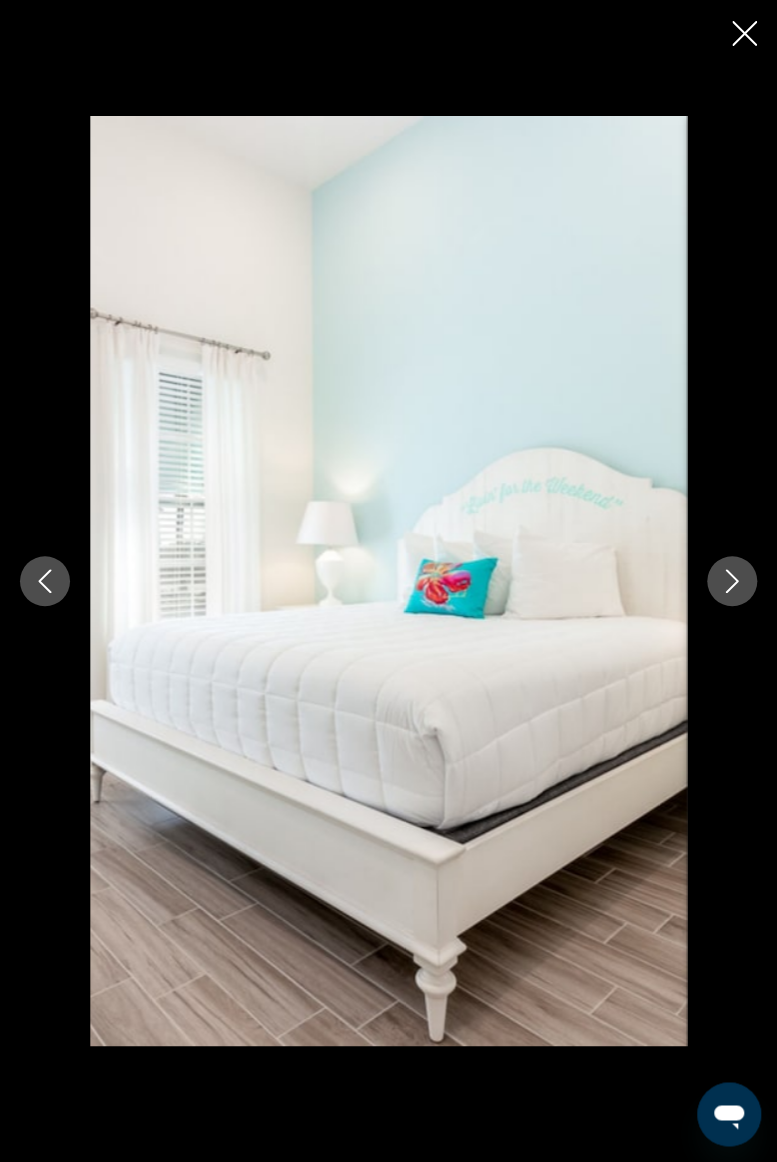 click 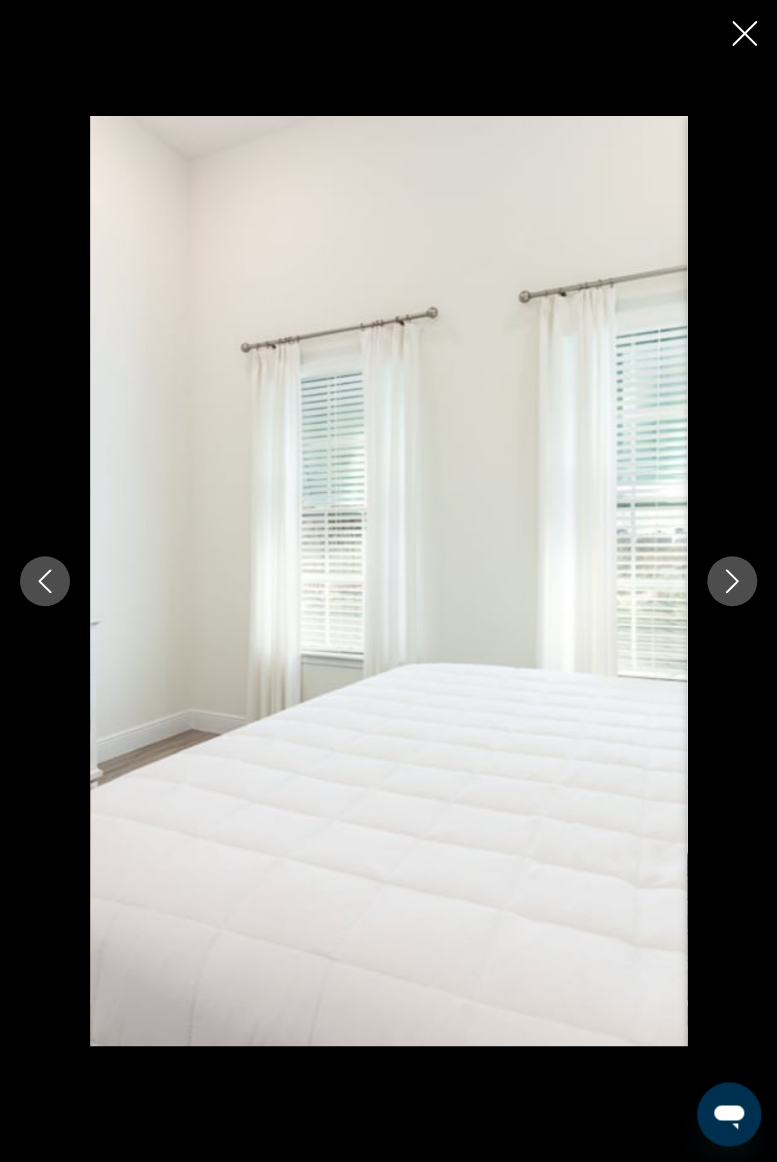 click 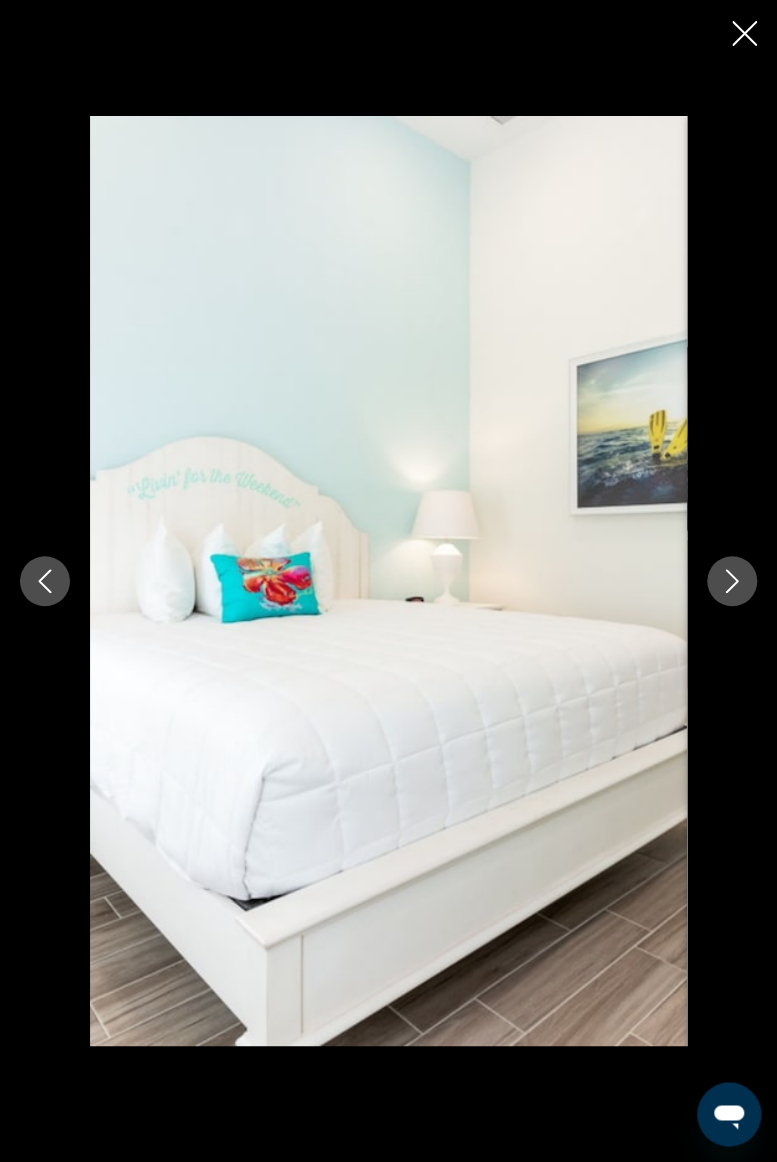 click at bounding box center [732, 581] 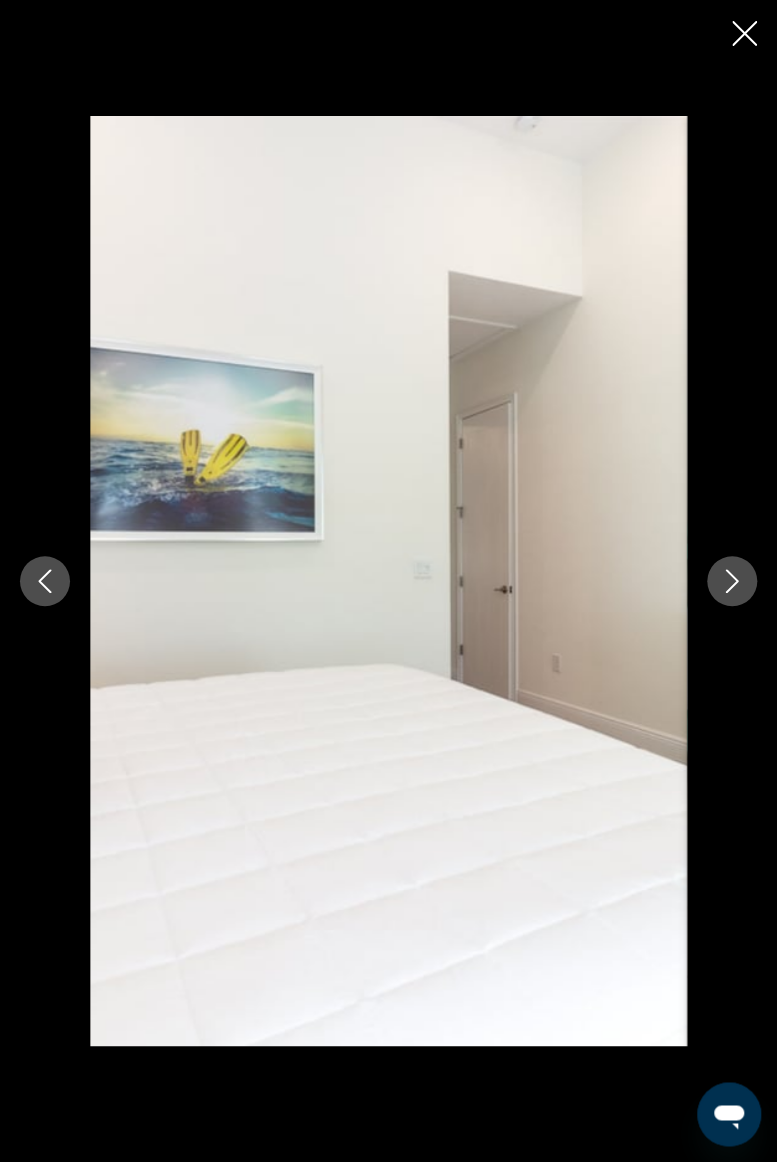 click 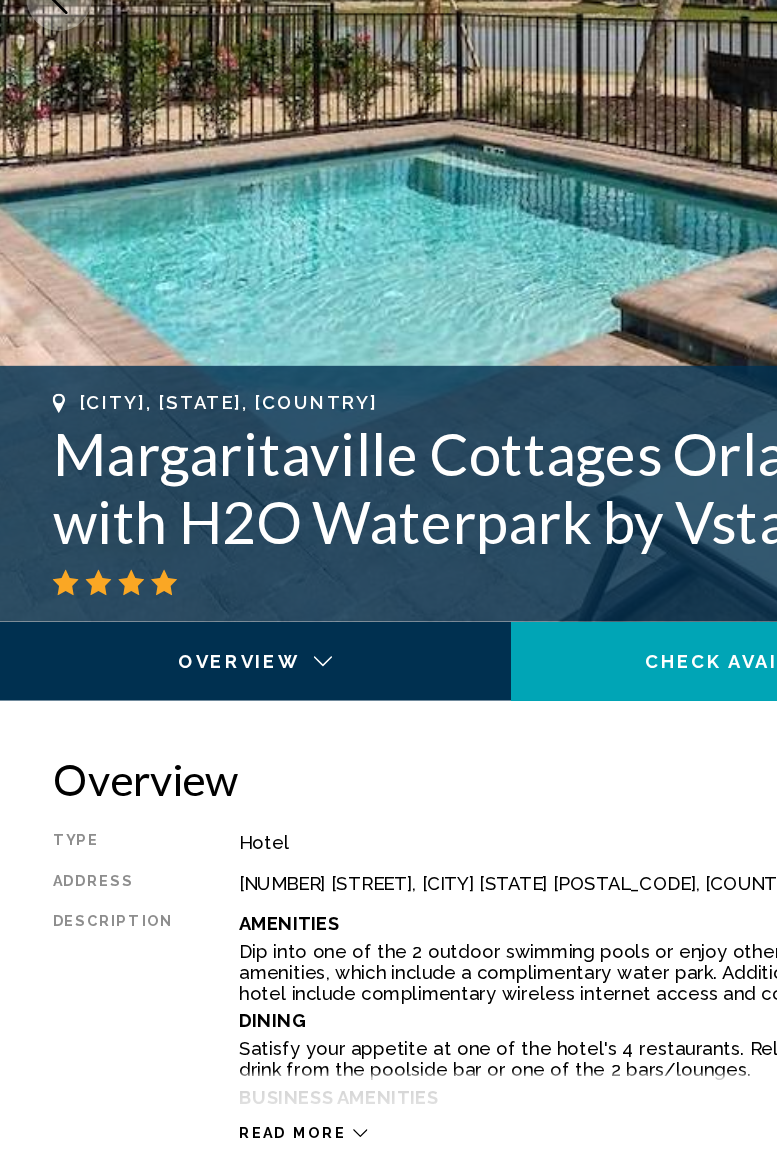 scroll, scrollTop: 423, scrollLeft: 0, axis: vertical 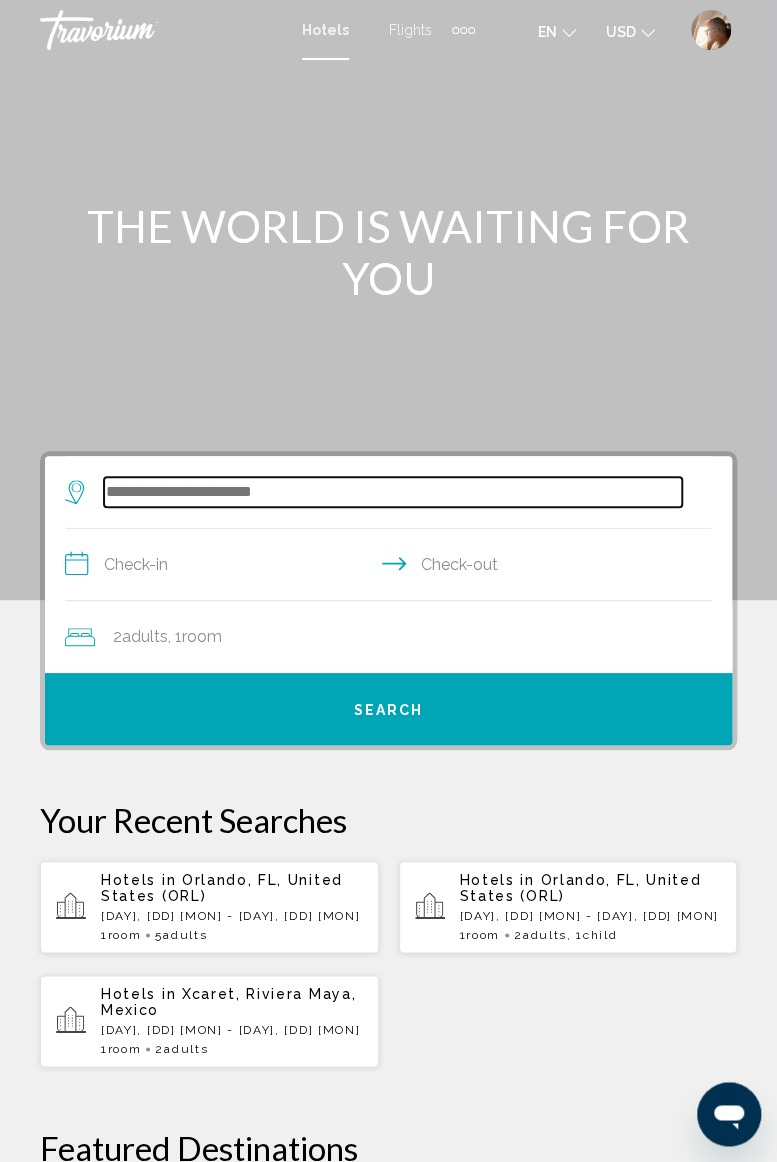 click at bounding box center [393, 492] 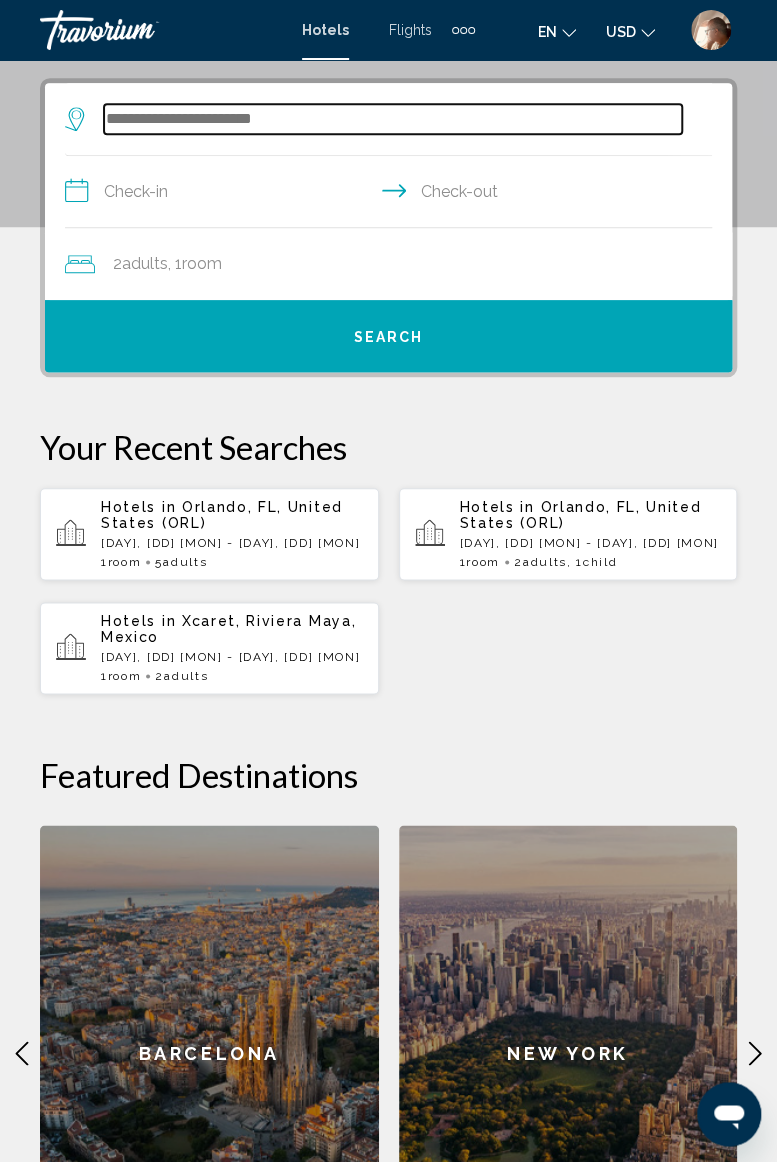 scroll, scrollTop: 386, scrollLeft: 0, axis: vertical 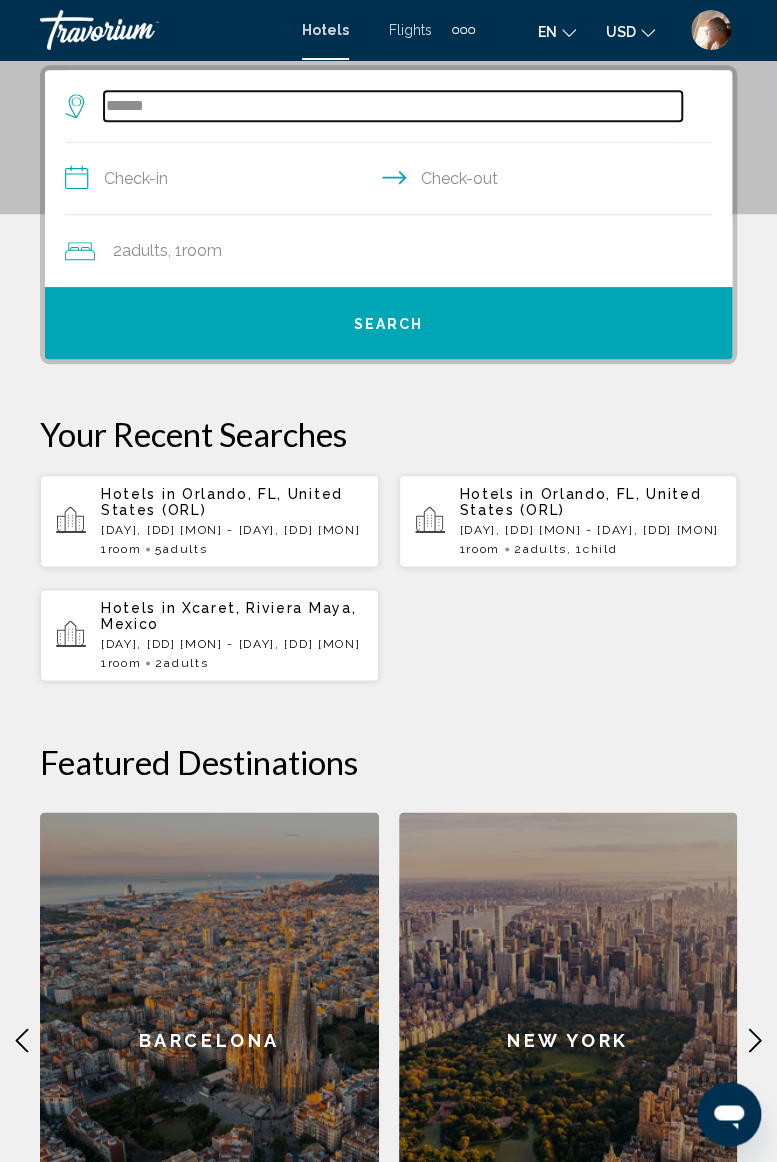 type on "*******" 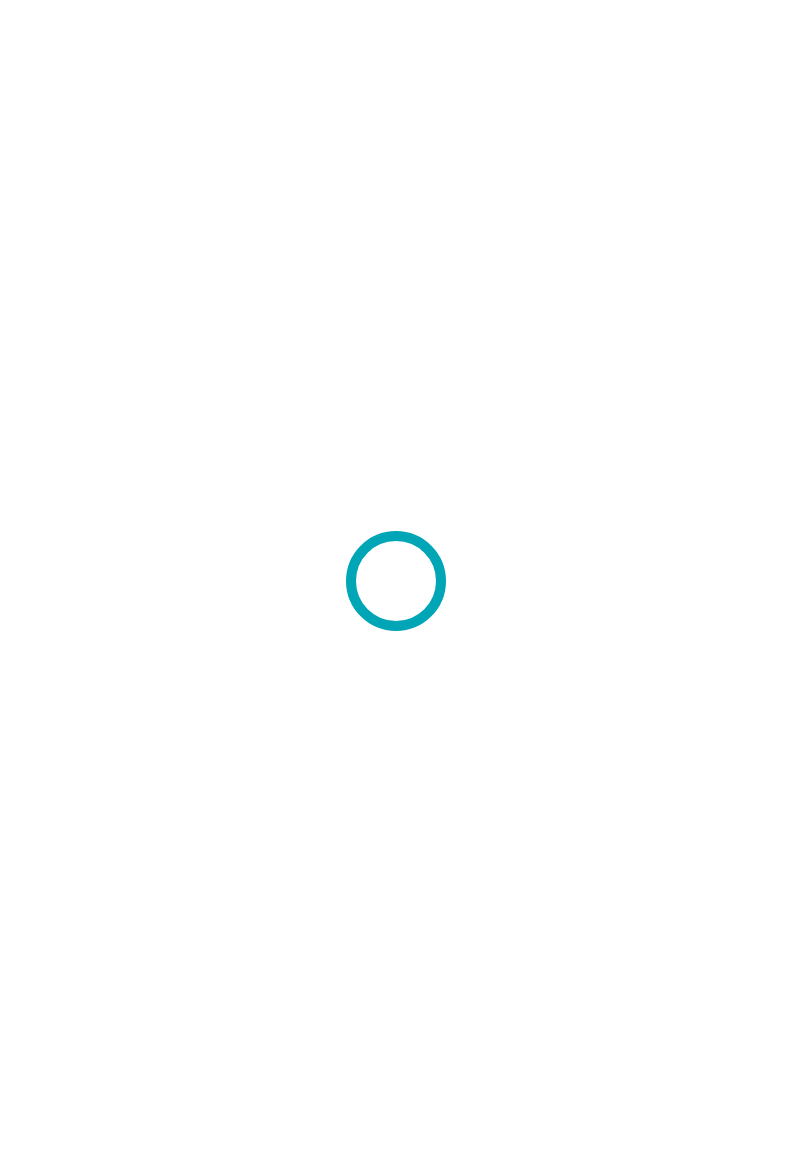 scroll, scrollTop: 0, scrollLeft: 0, axis: both 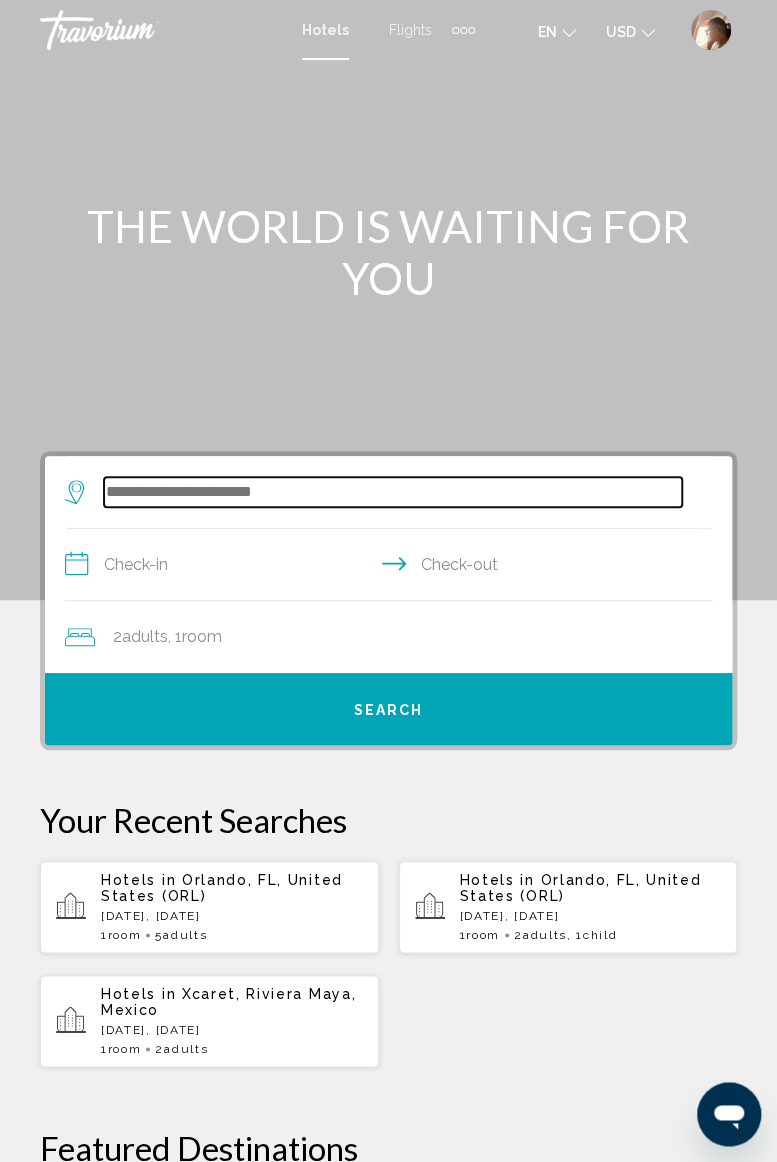 click at bounding box center [393, 492] 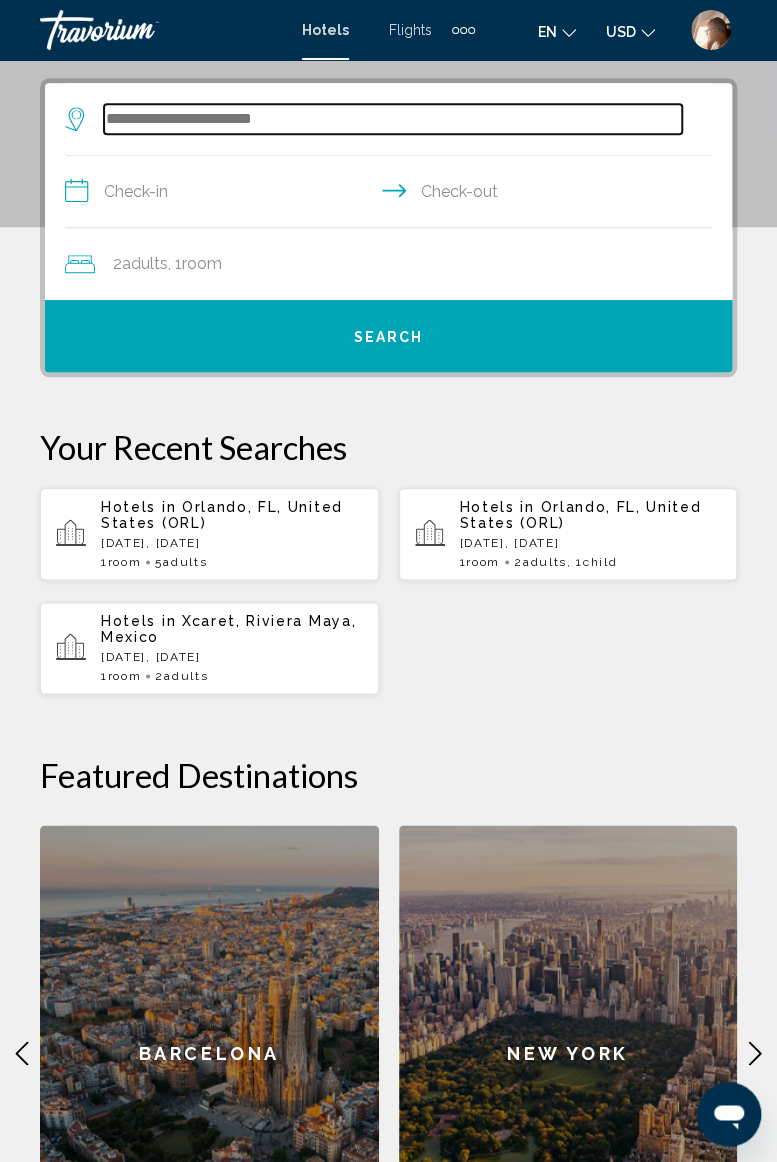 scroll, scrollTop: 386, scrollLeft: 0, axis: vertical 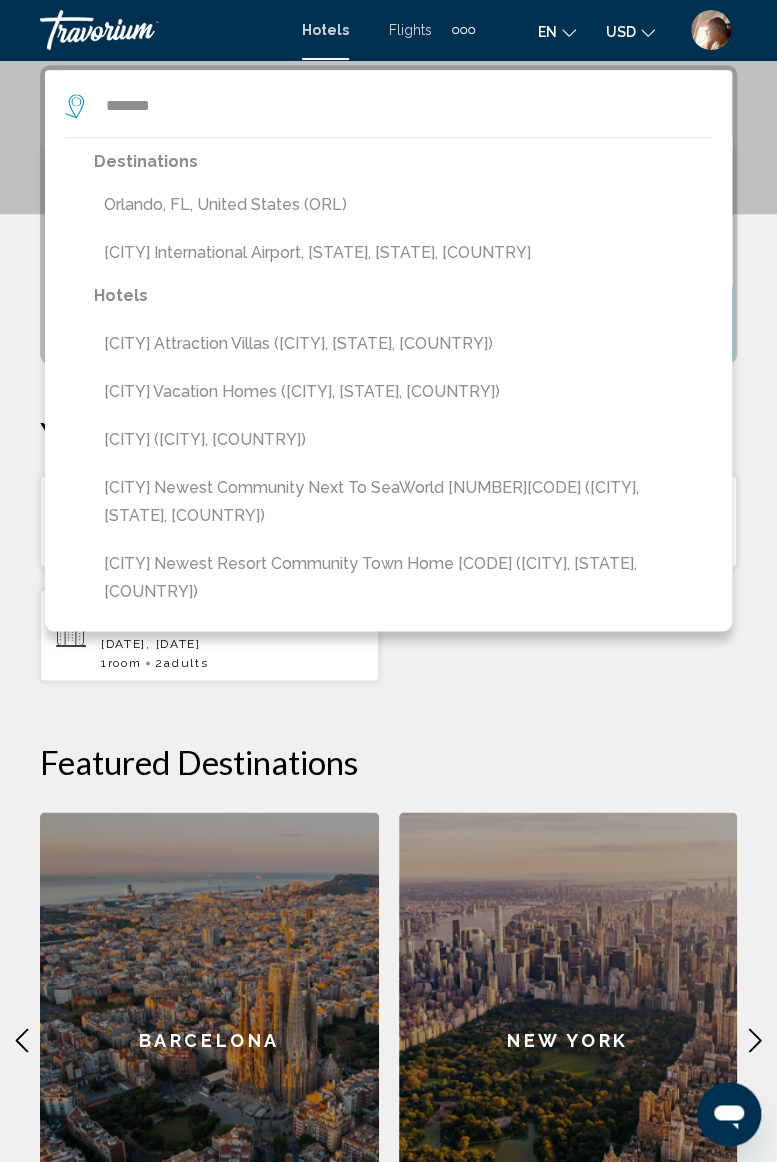 click on "Orlando, FL, United States (ORL)" at bounding box center (403, 205) 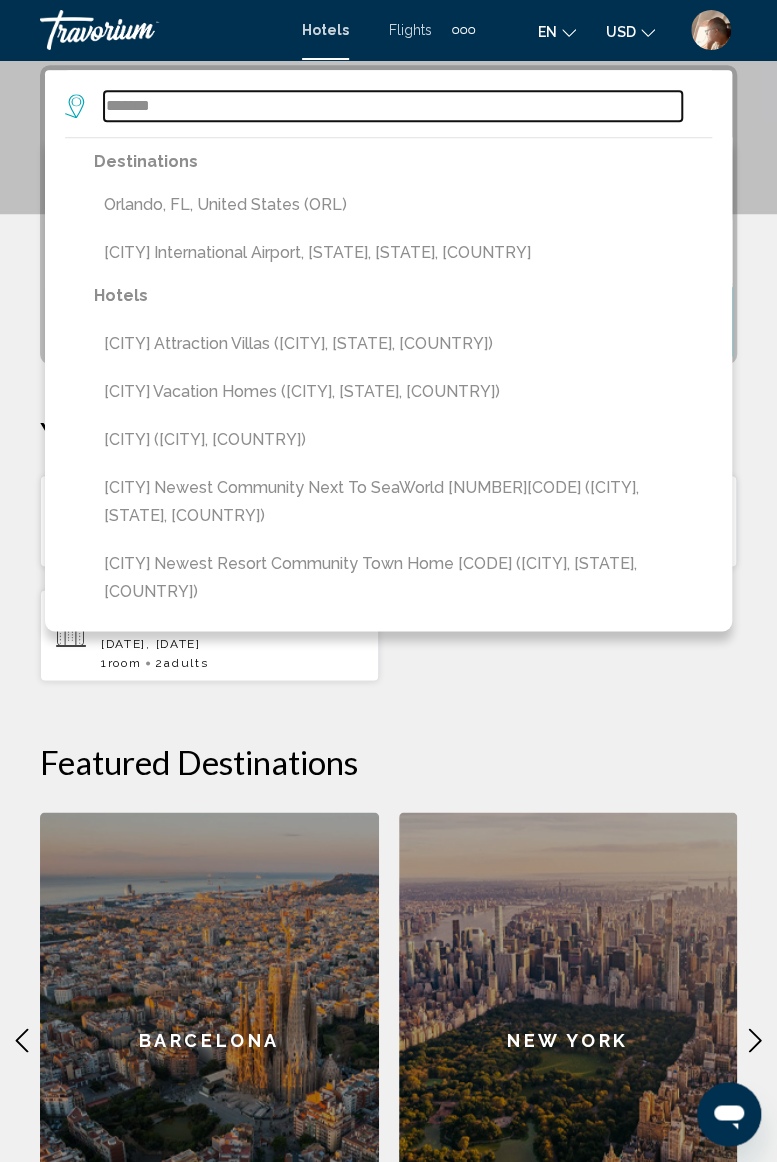 type on "**********" 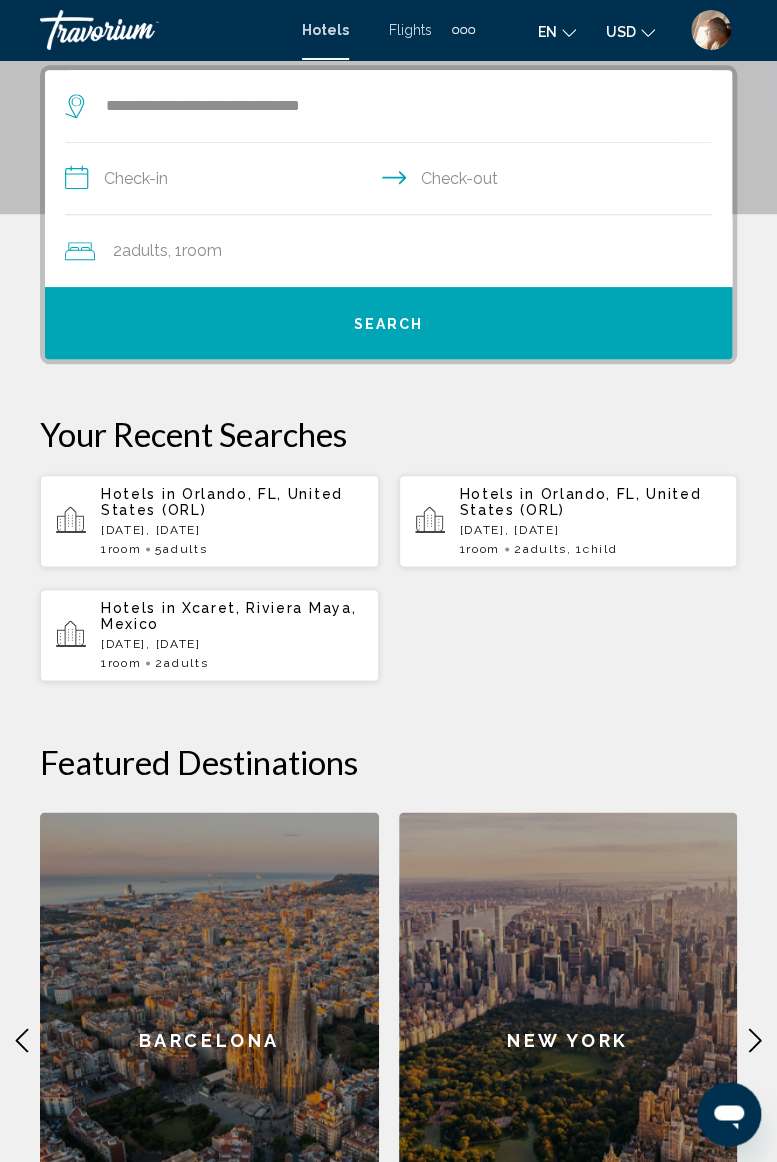 click on "**********" at bounding box center [392, 181] 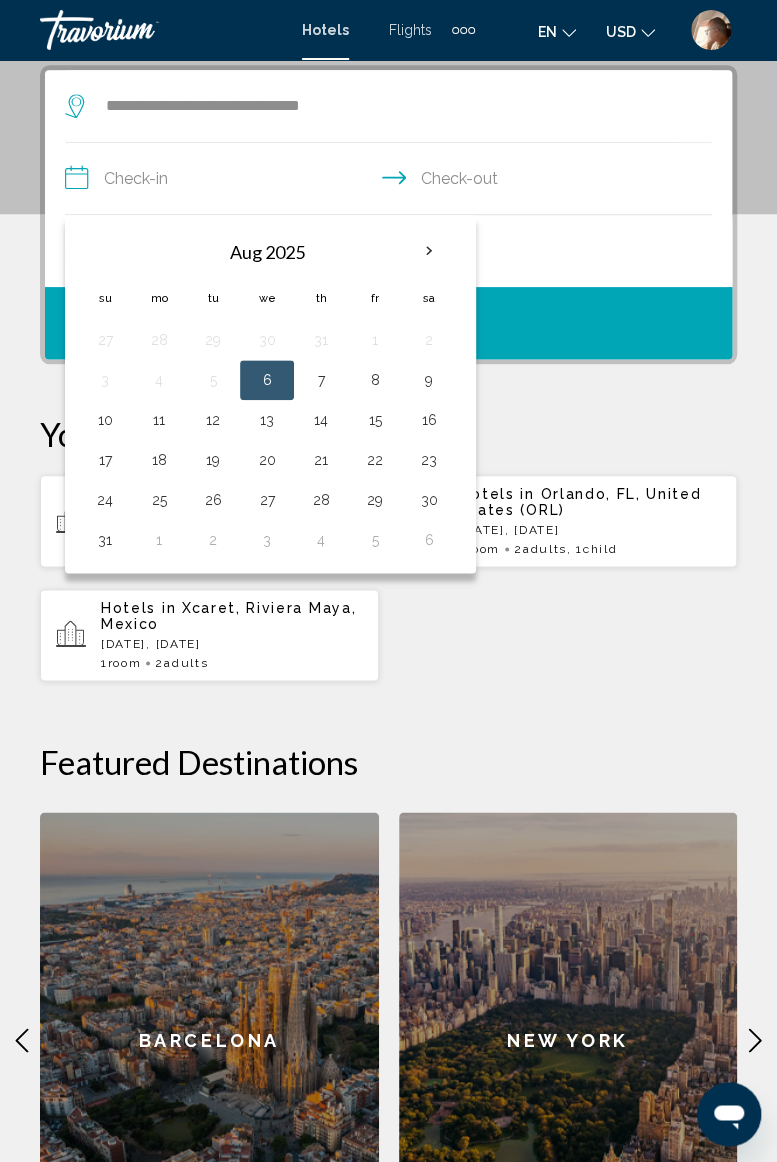 click on "29" at bounding box center [375, 500] 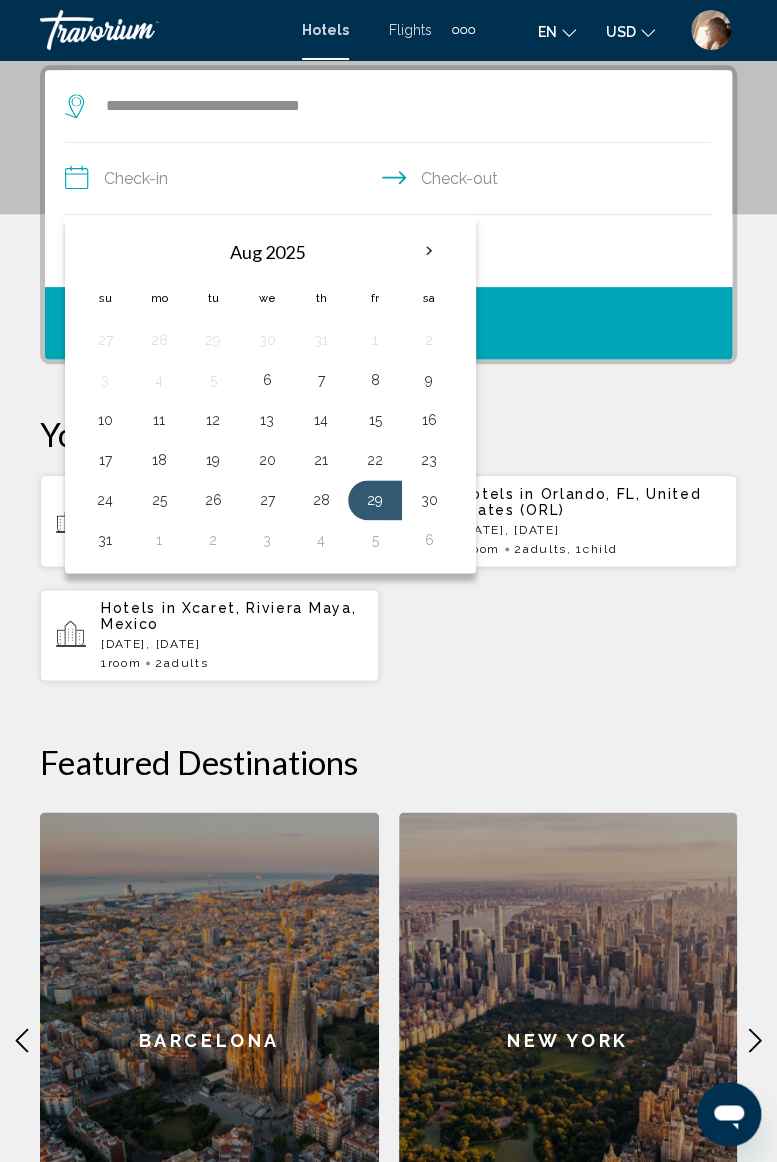 click on "1" at bounding box center [159, 540] 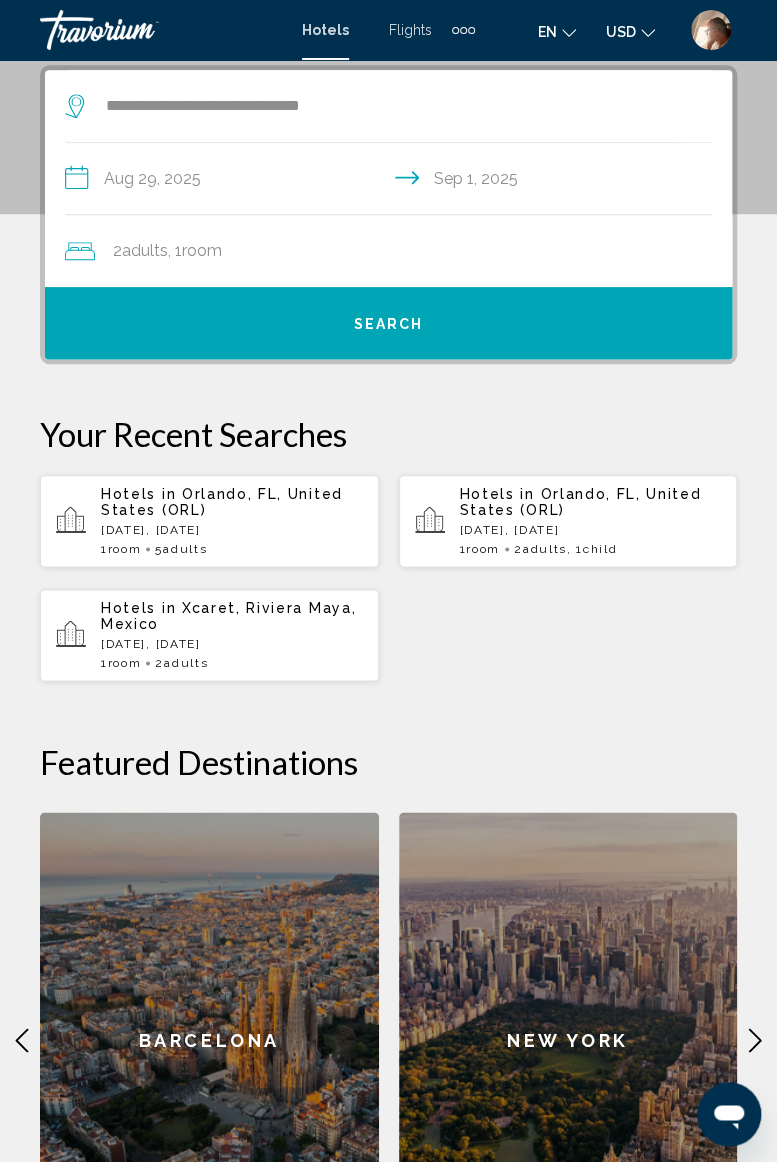 click on "2  Adult Adults , 1  Room rooms" 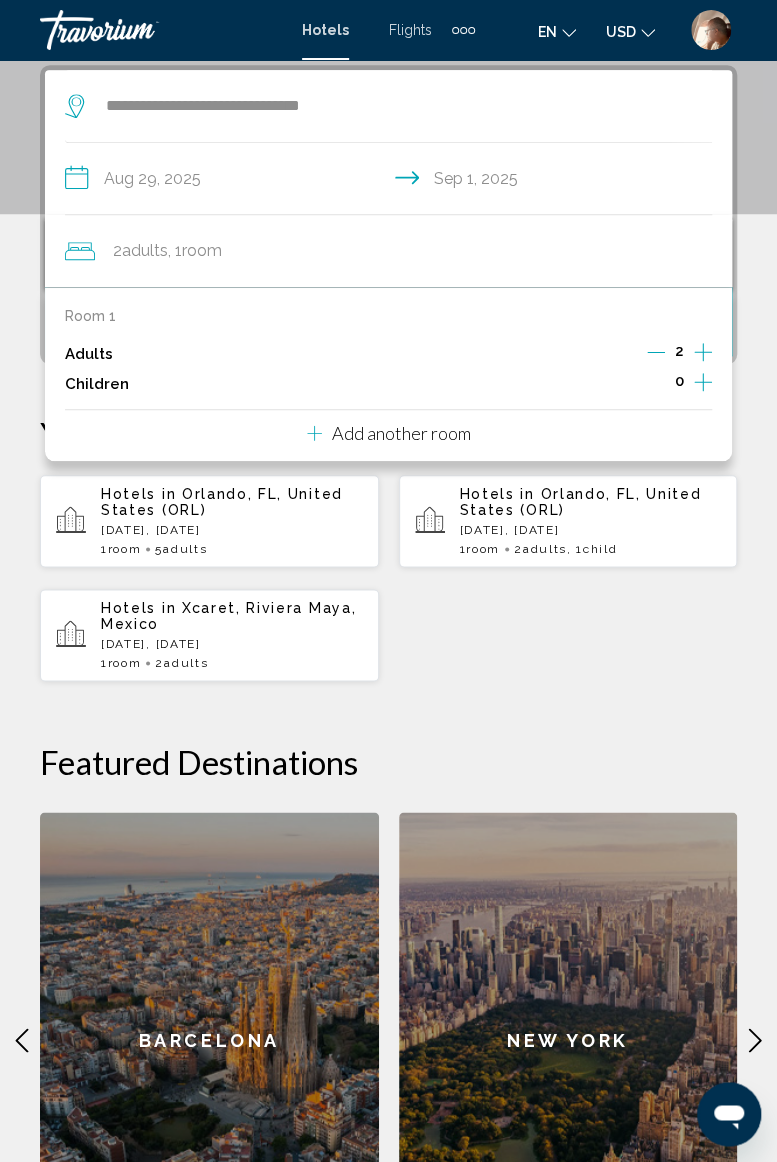click 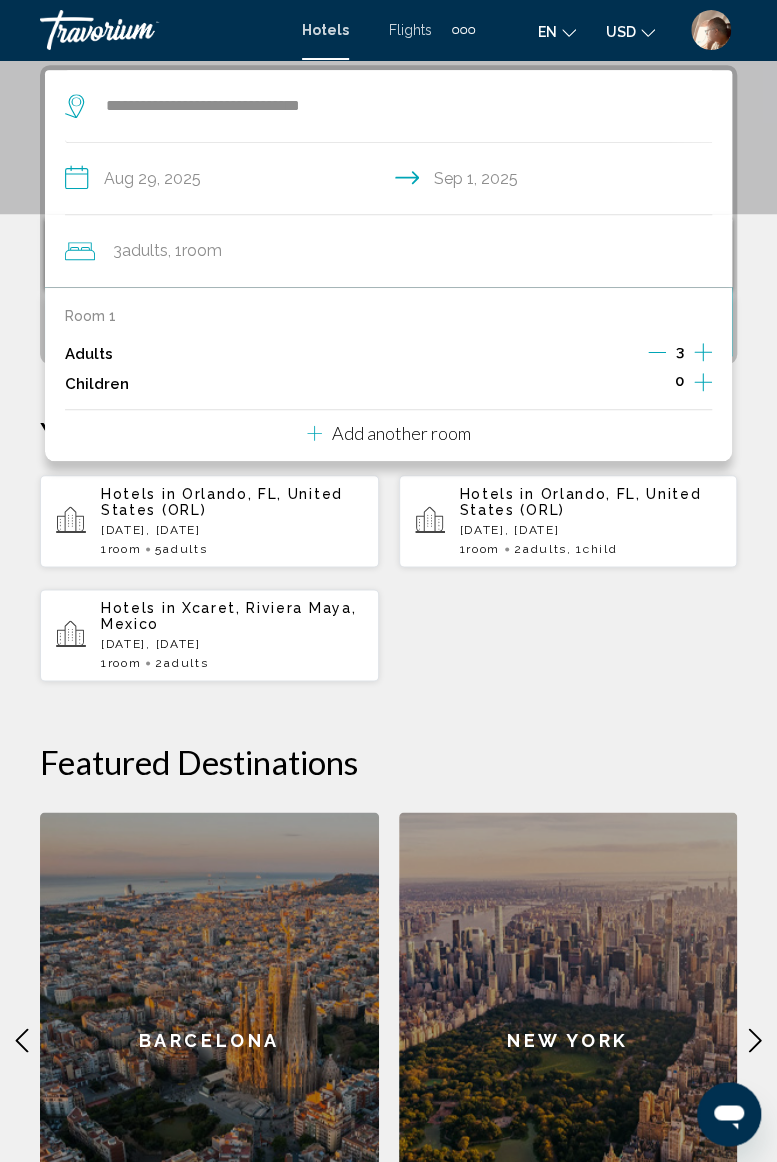 click 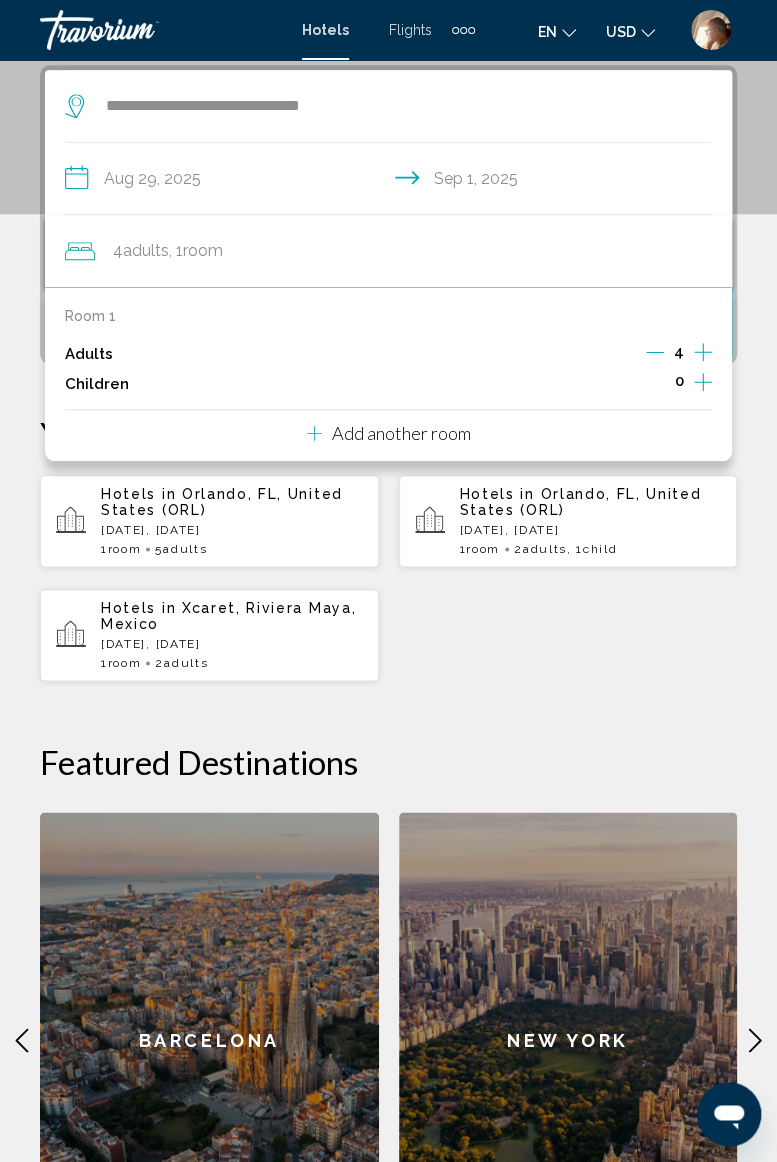 click 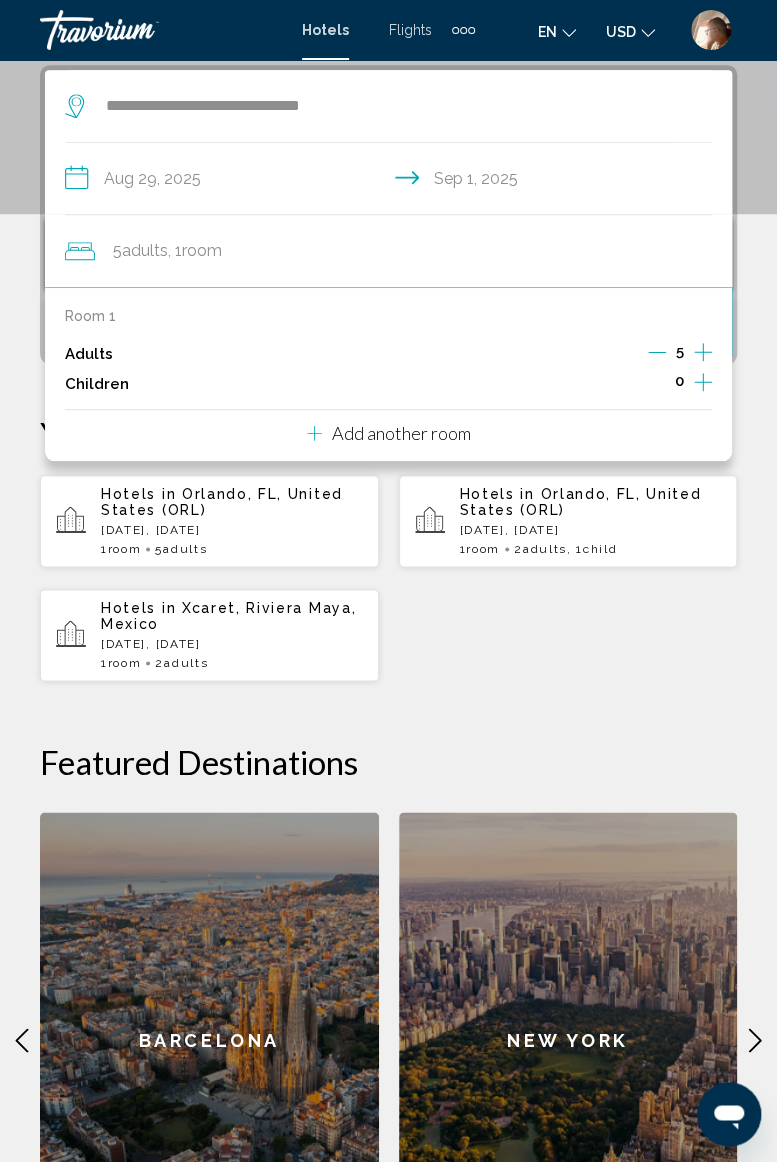click on "Hotels in    [CITY], [STATE], [COUNTRY] ([CODE])  [DATE] - [DATE]  1  Room rooms 5  Adult Adults
Hotels in    [CITY], [STATE], [COUNTRY] ([CODE])  [DATE] - [DATE]  1  Room rooms 2  Adult Adults , 1  Child Children
1" at bounding box center (388, 578) 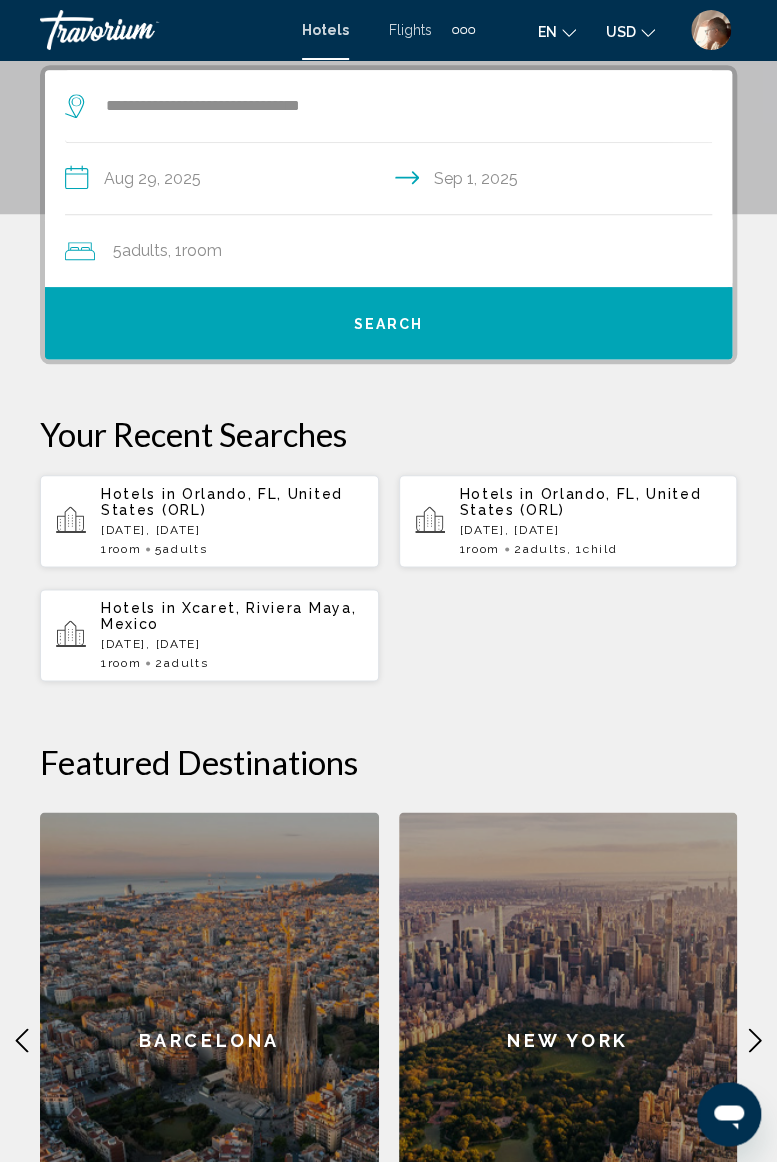 click on "Search" at bounding box center [389, 324] 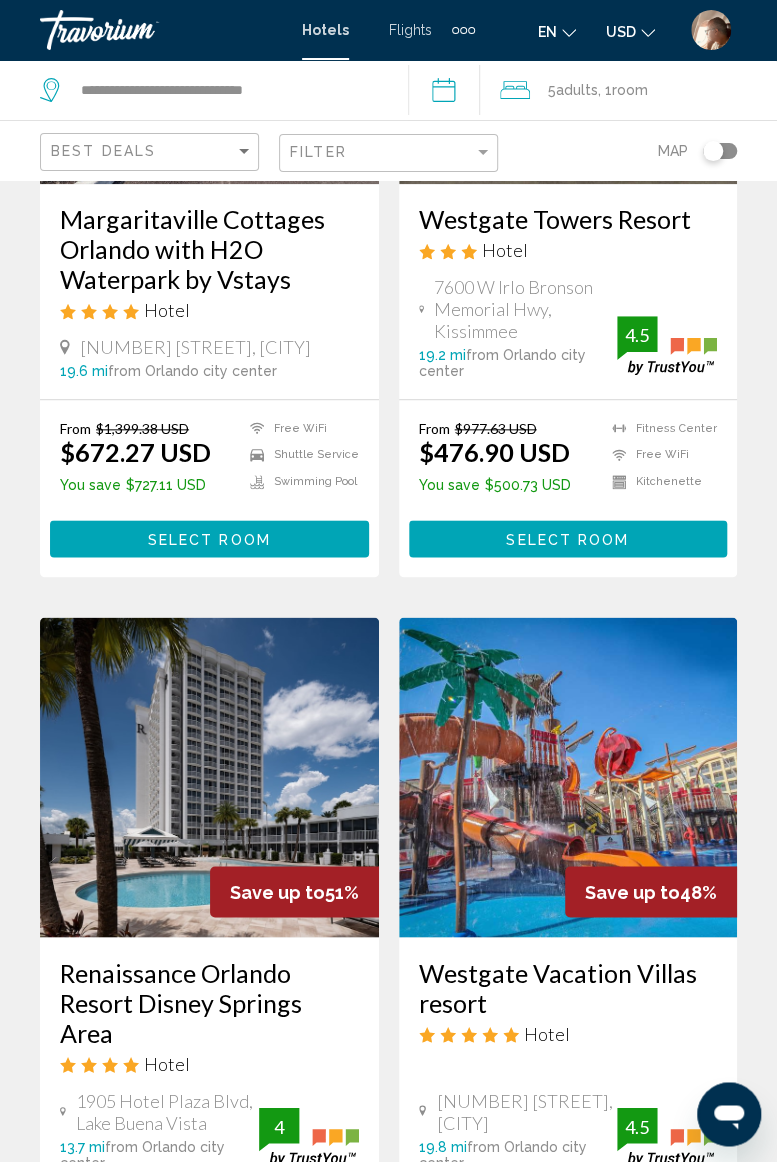 scroll, scrollTop: 0, scrollLeft: 0, axis: both 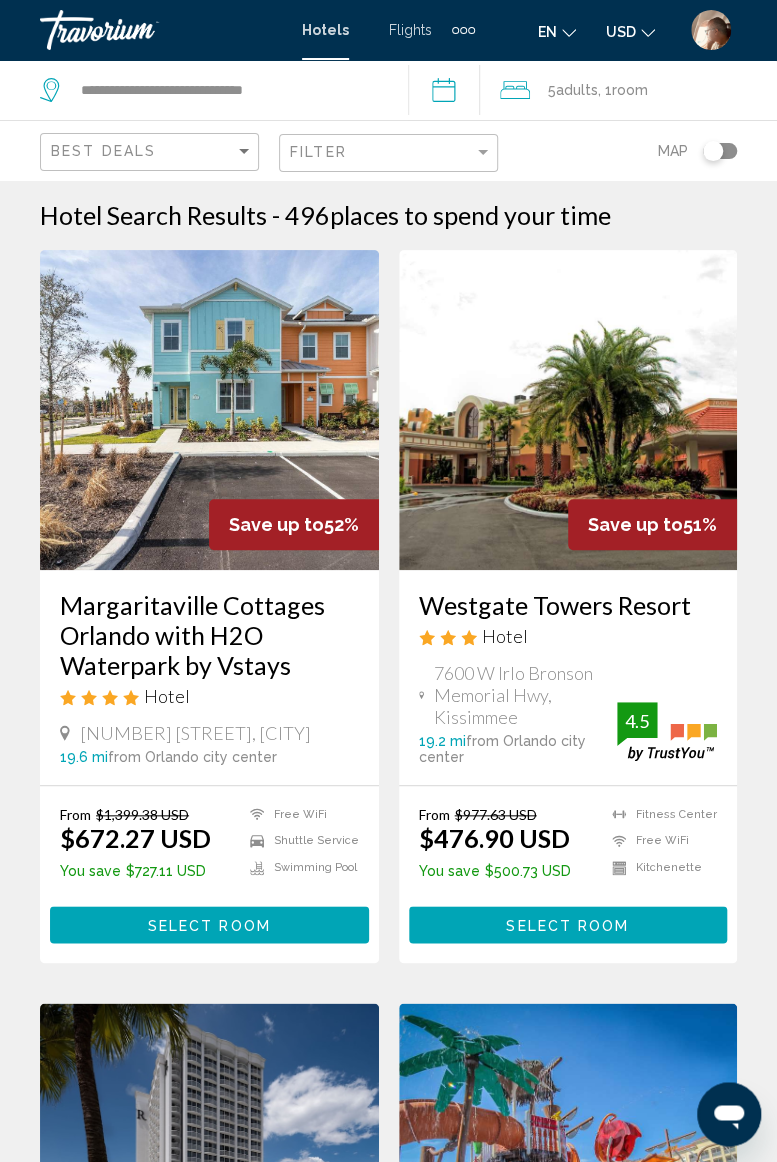 click on "**********" at bounding box center (448, 93) 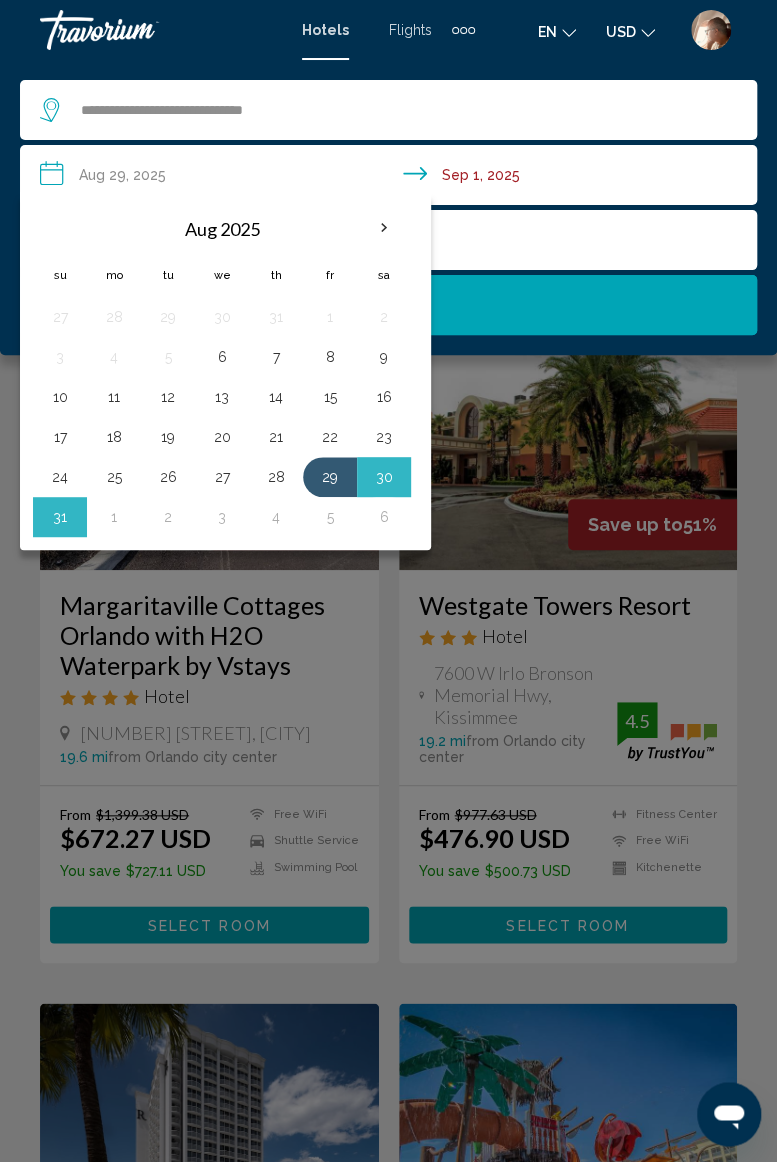 click at bounding box center (384, 228) 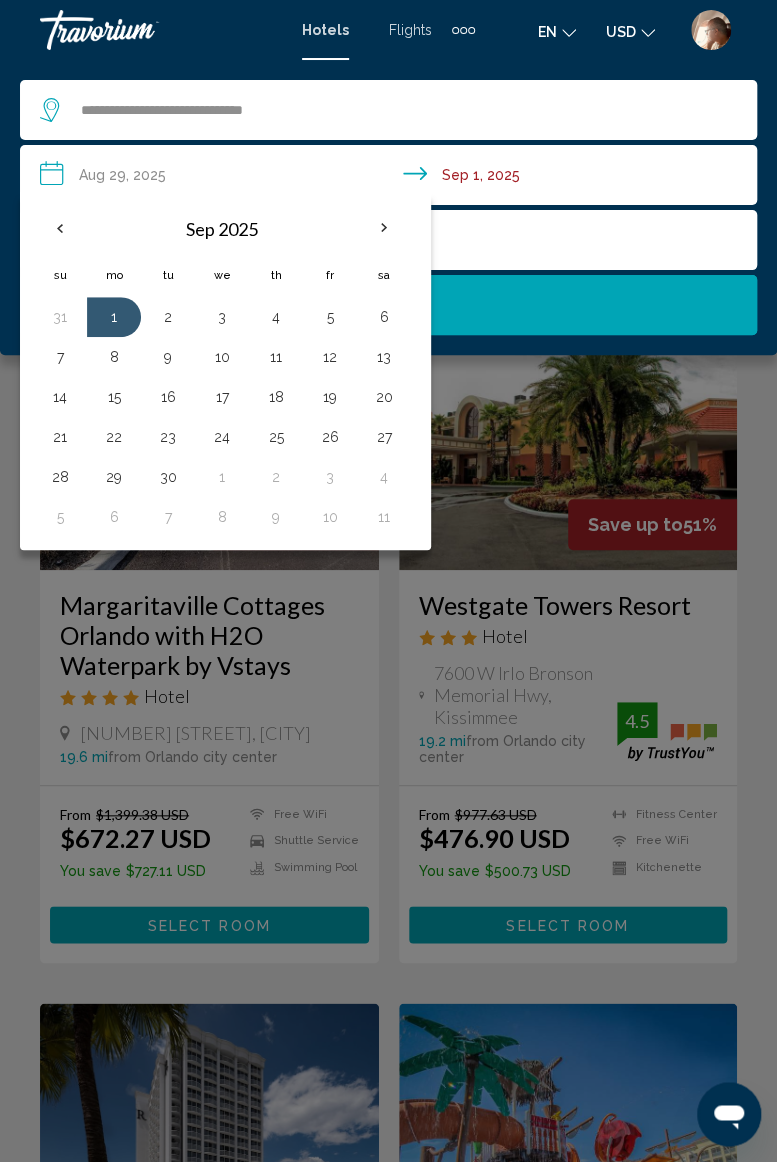 click at bounding box center [384, 228] 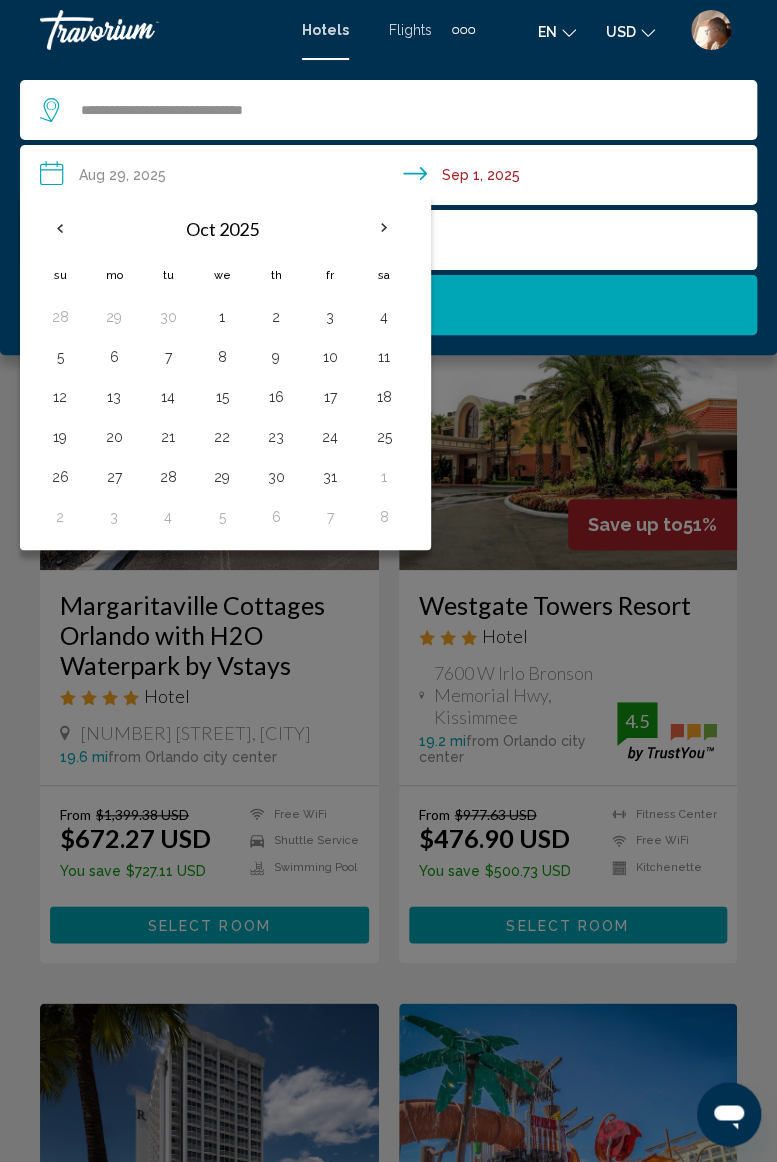 click at bounding box center (384, 228) 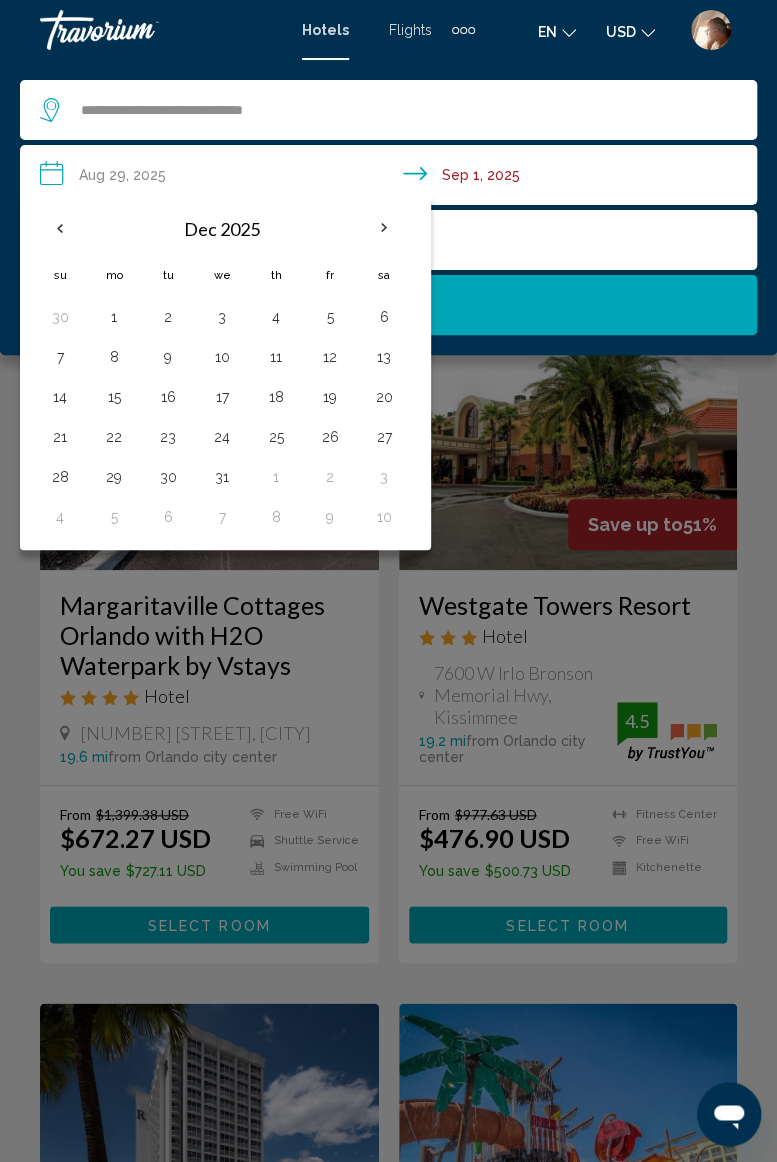 click at bounding box center (384, 228) 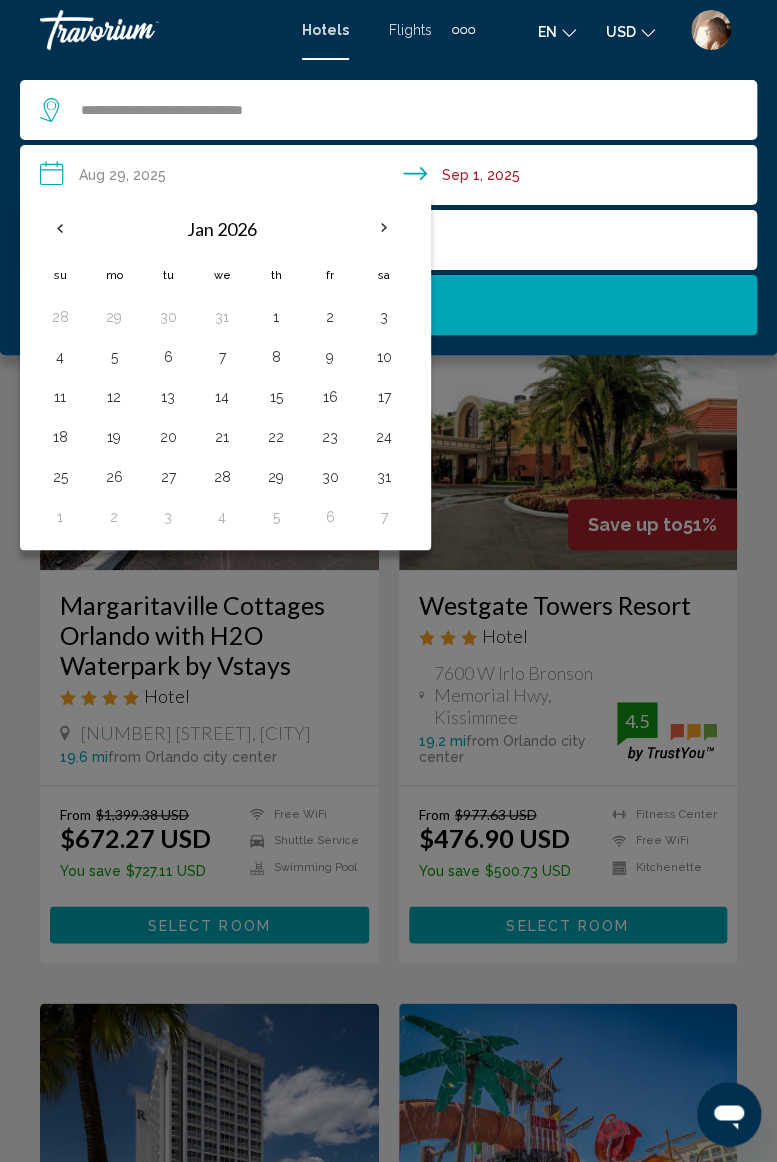 click at bounding box center (384, 228) 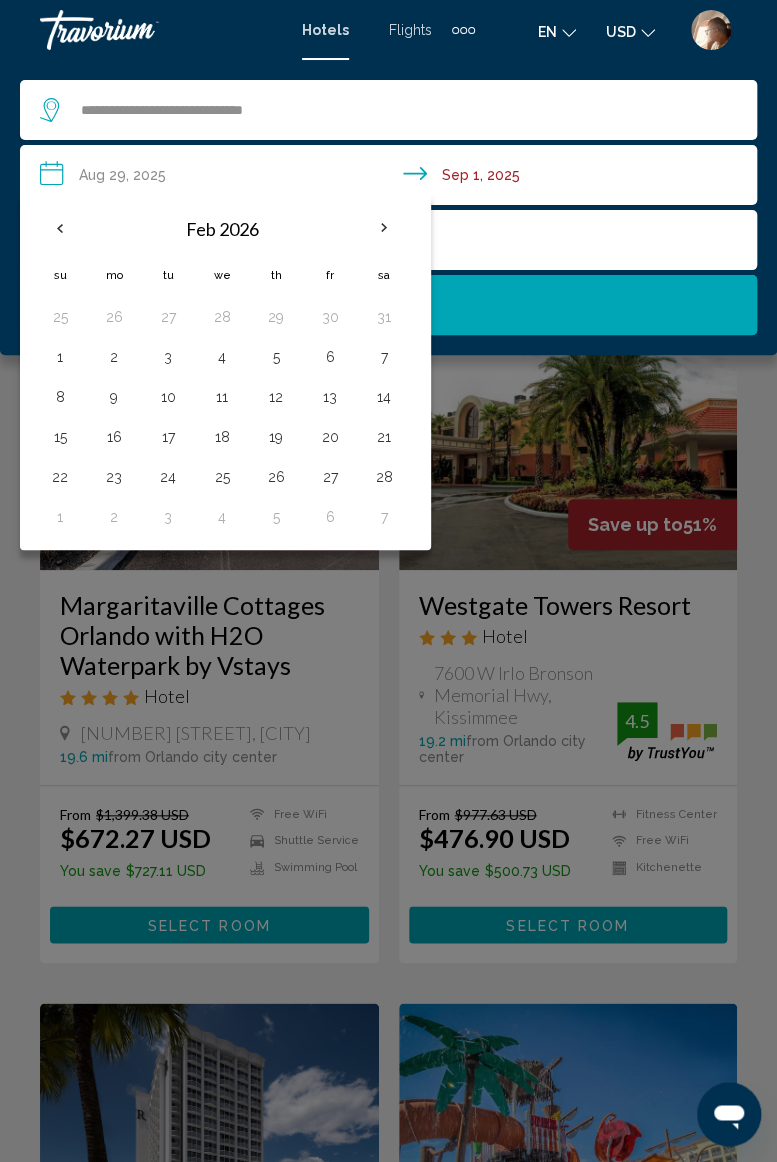 click at bounding box center [384, 228] 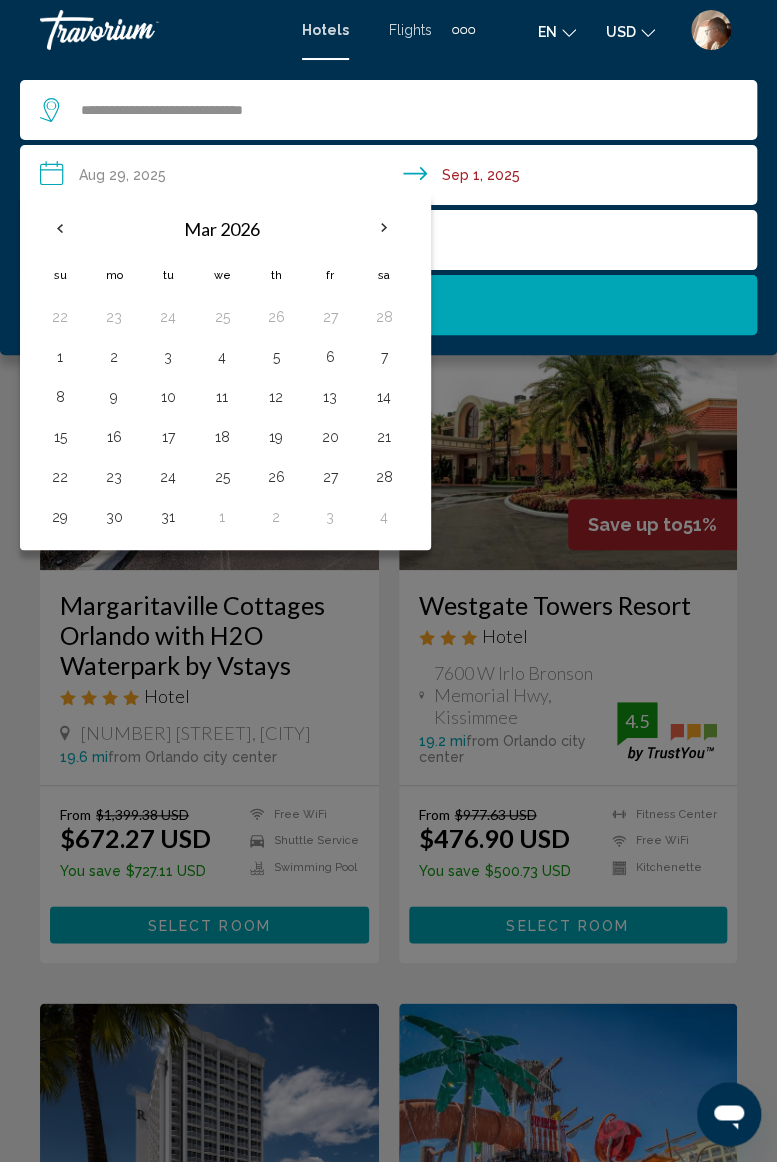click on "5" at bounding box center [276, 357] 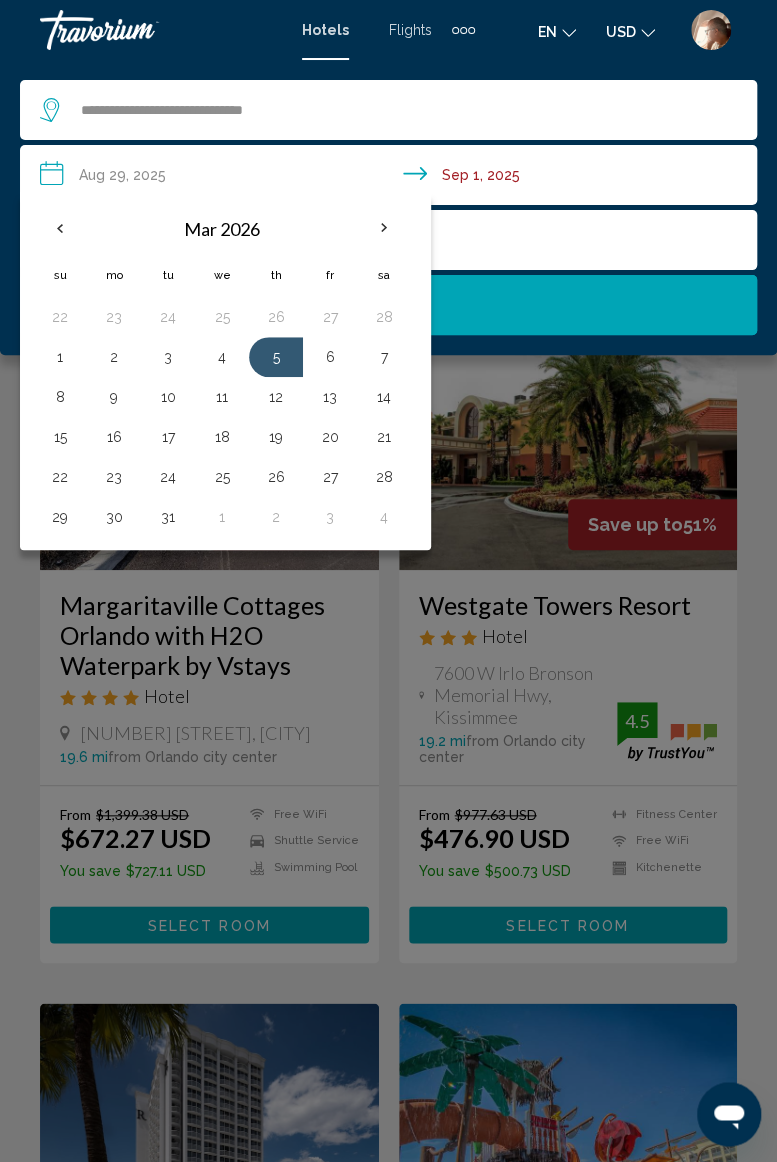 click on "10" at bounding box center (168, 397) 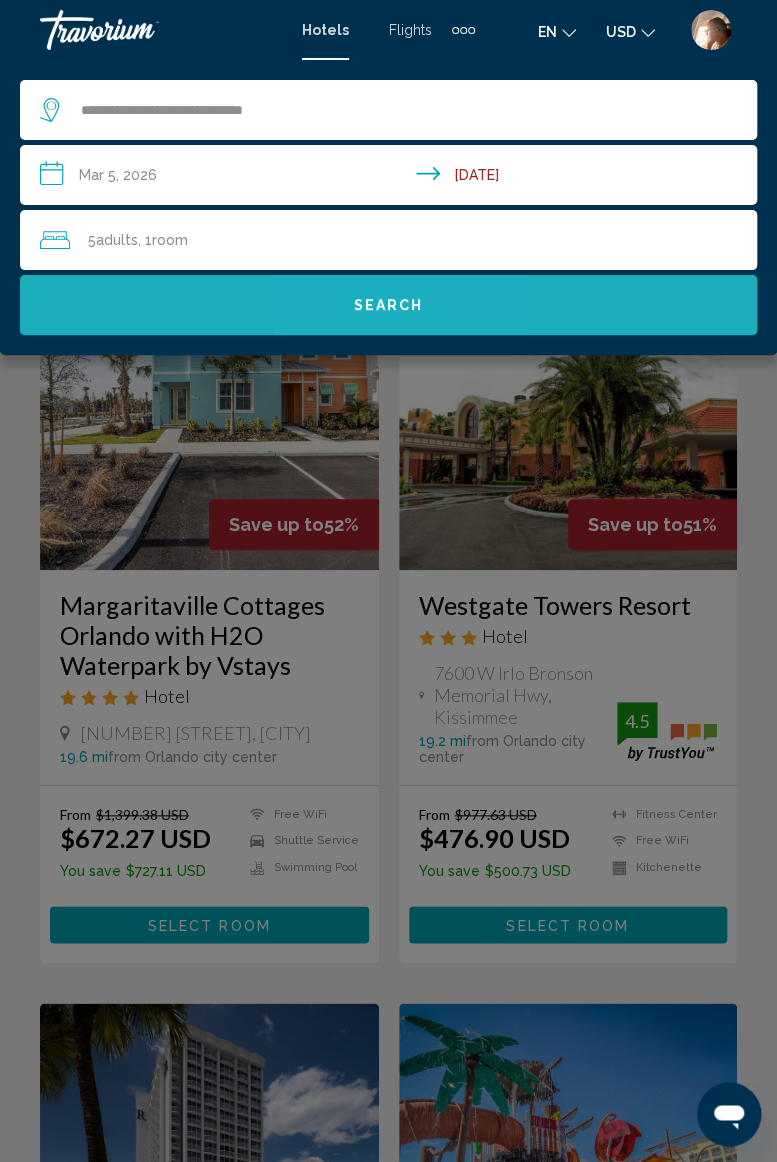 click on "Search" 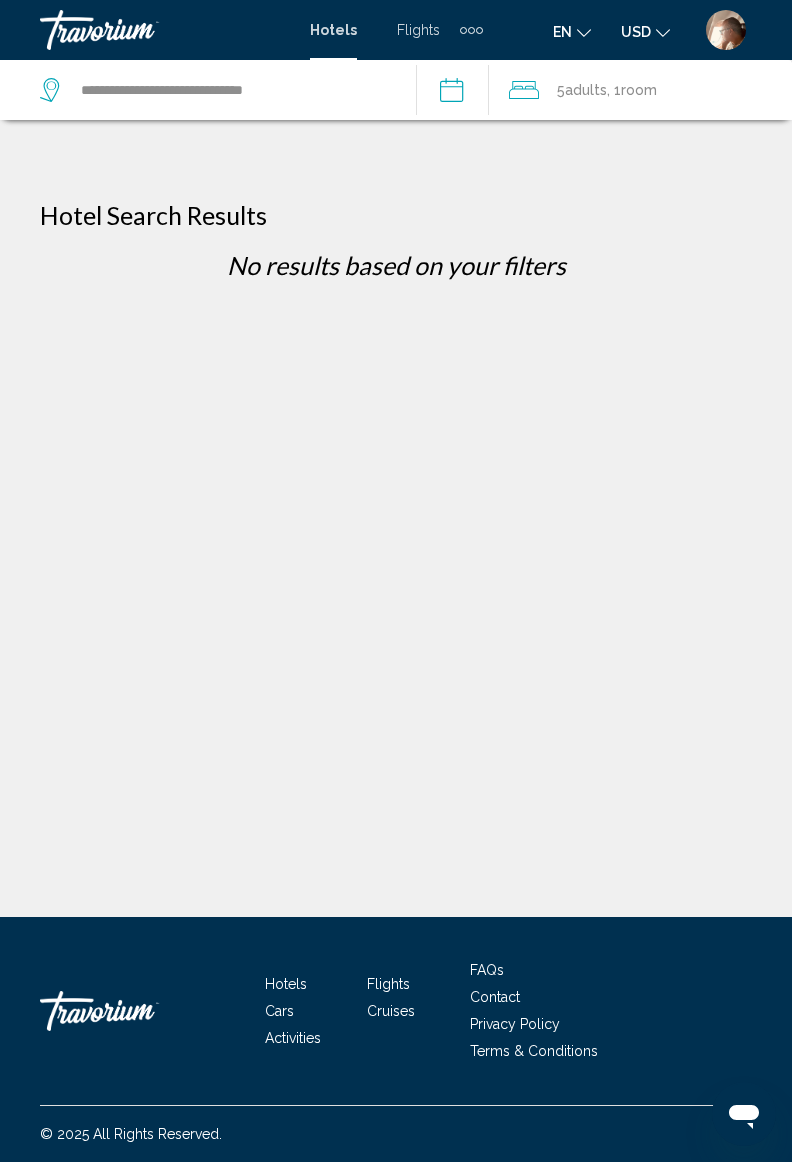 click on "**********" at bounding box center (456, 93) 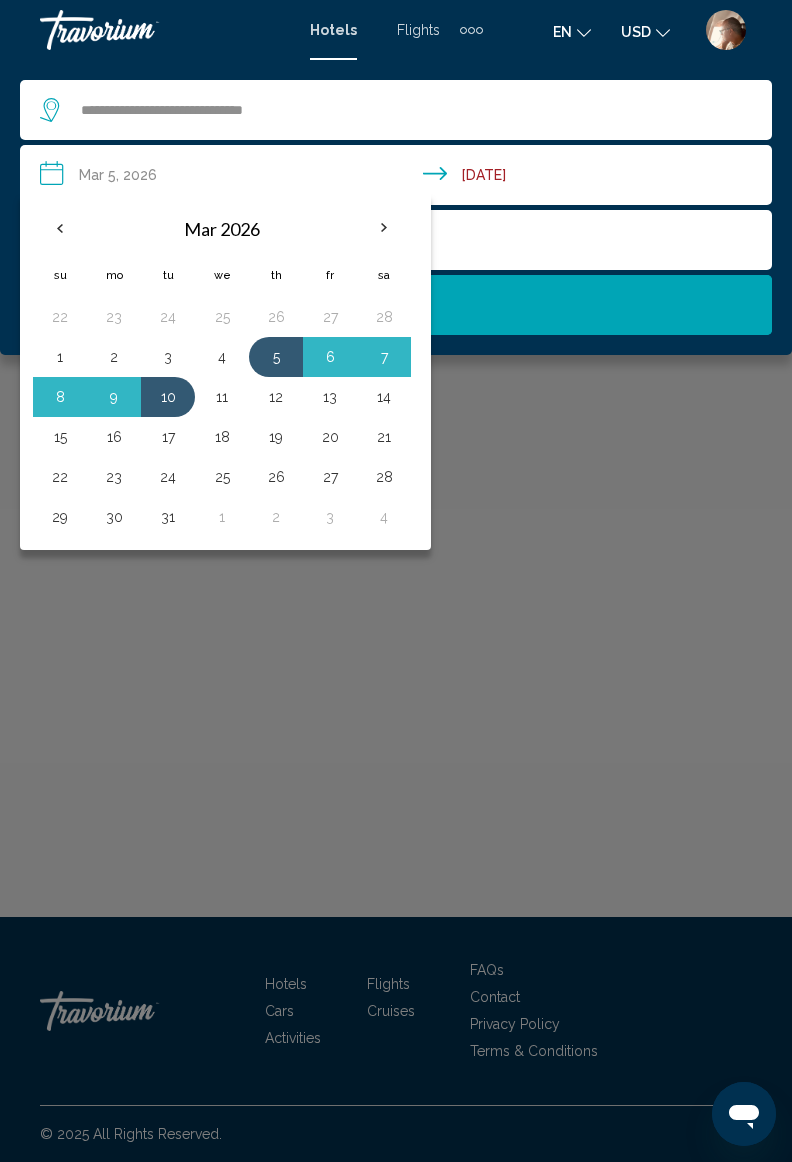 click at bounding box center (60, 228) 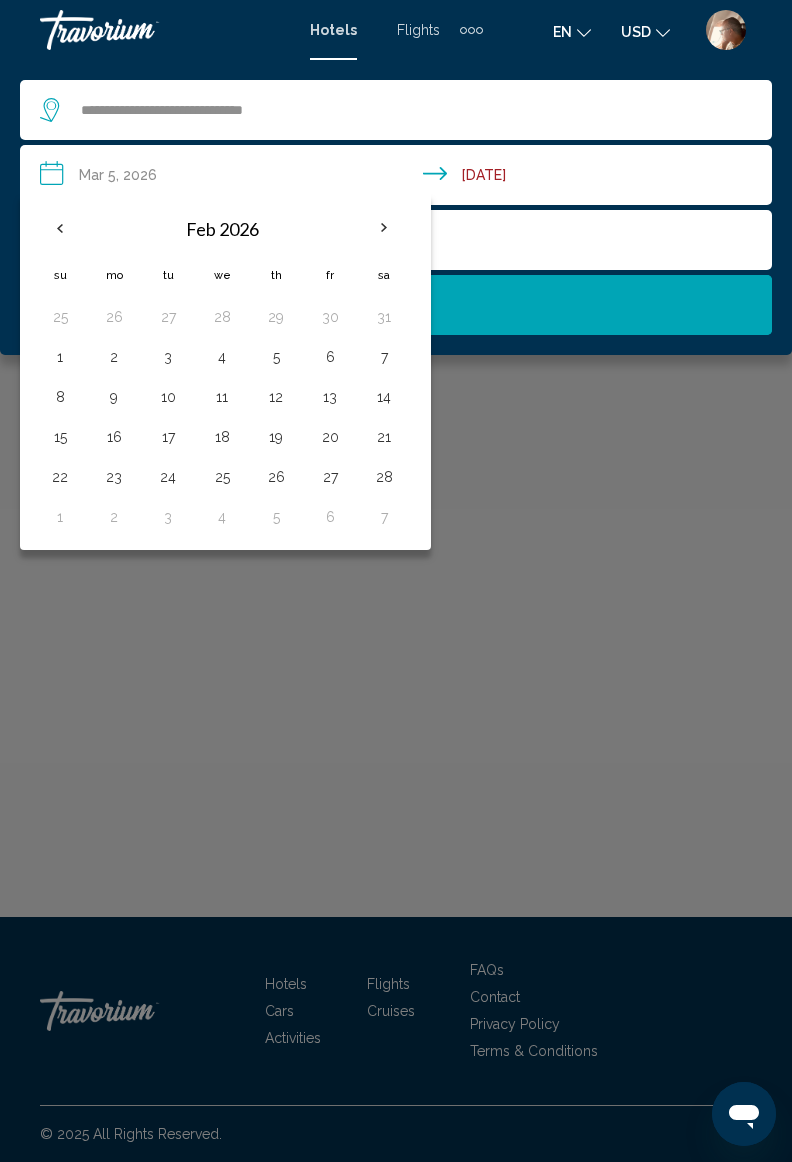 click at bounding box center (60, 228) 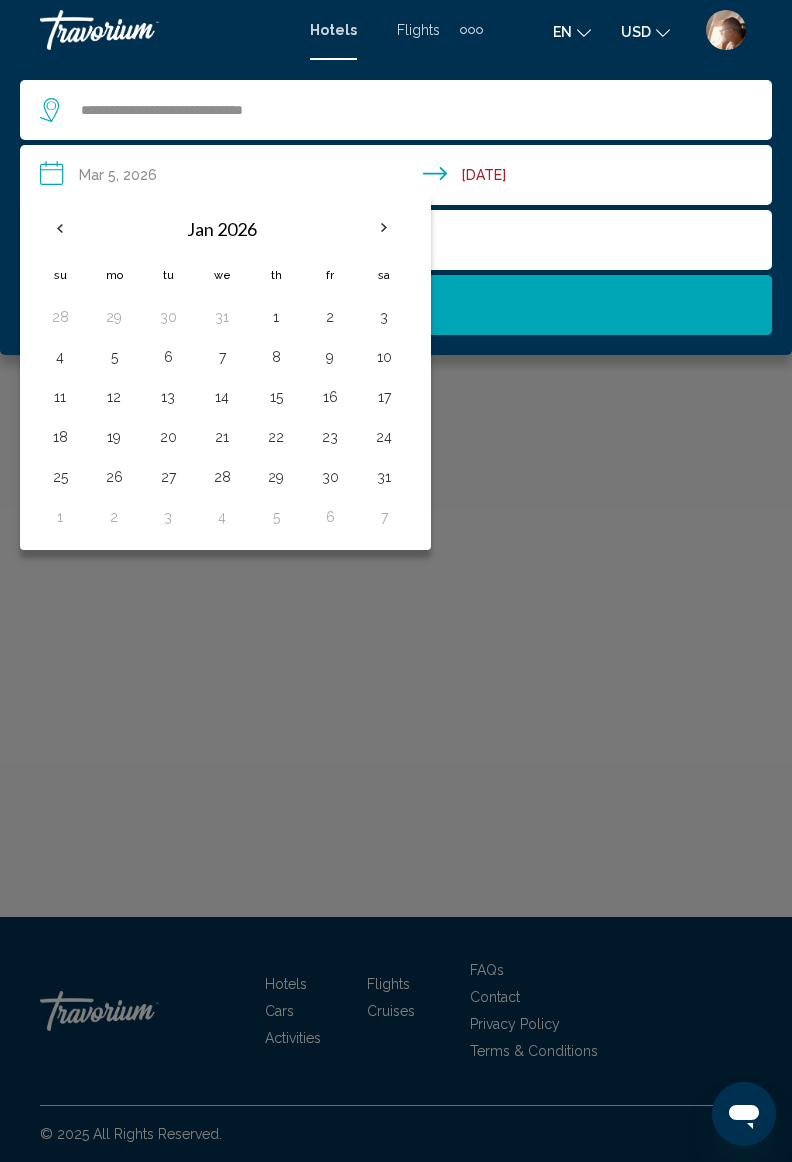 click at bounding box center (60, 228) 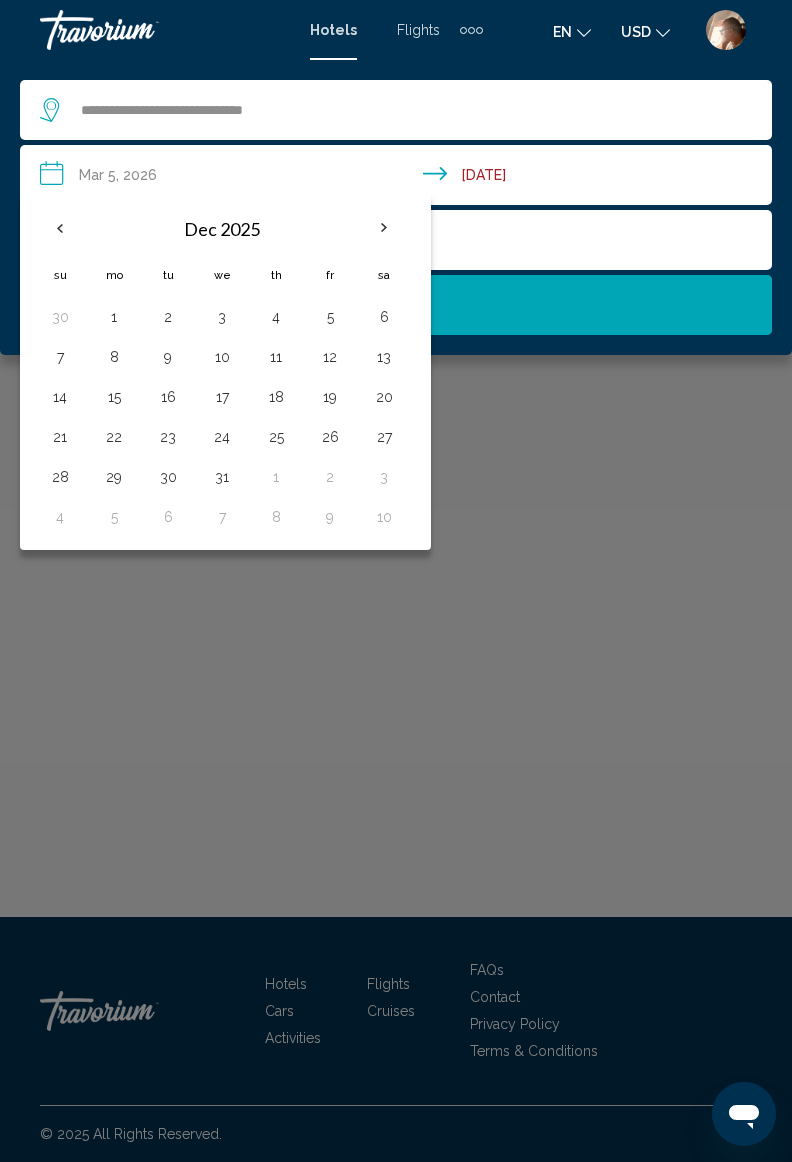 click at bounding box center (60, 228) 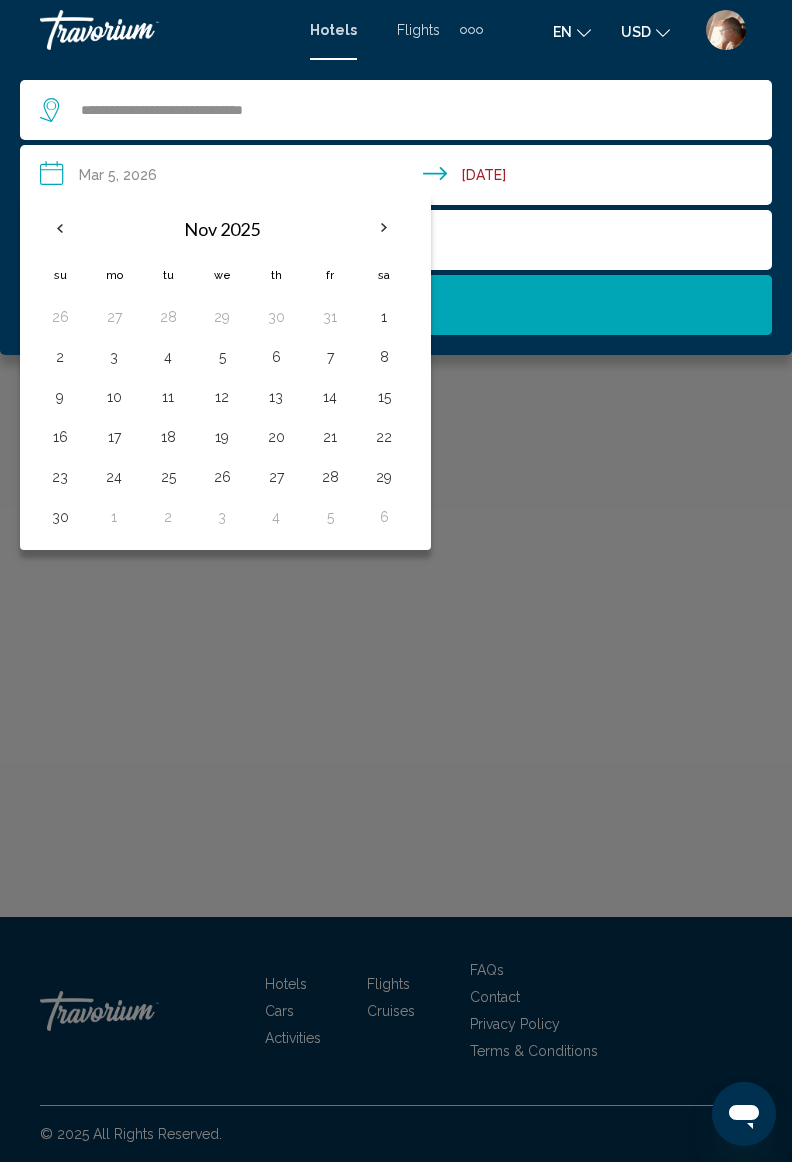click at bounding box center (60, 228) 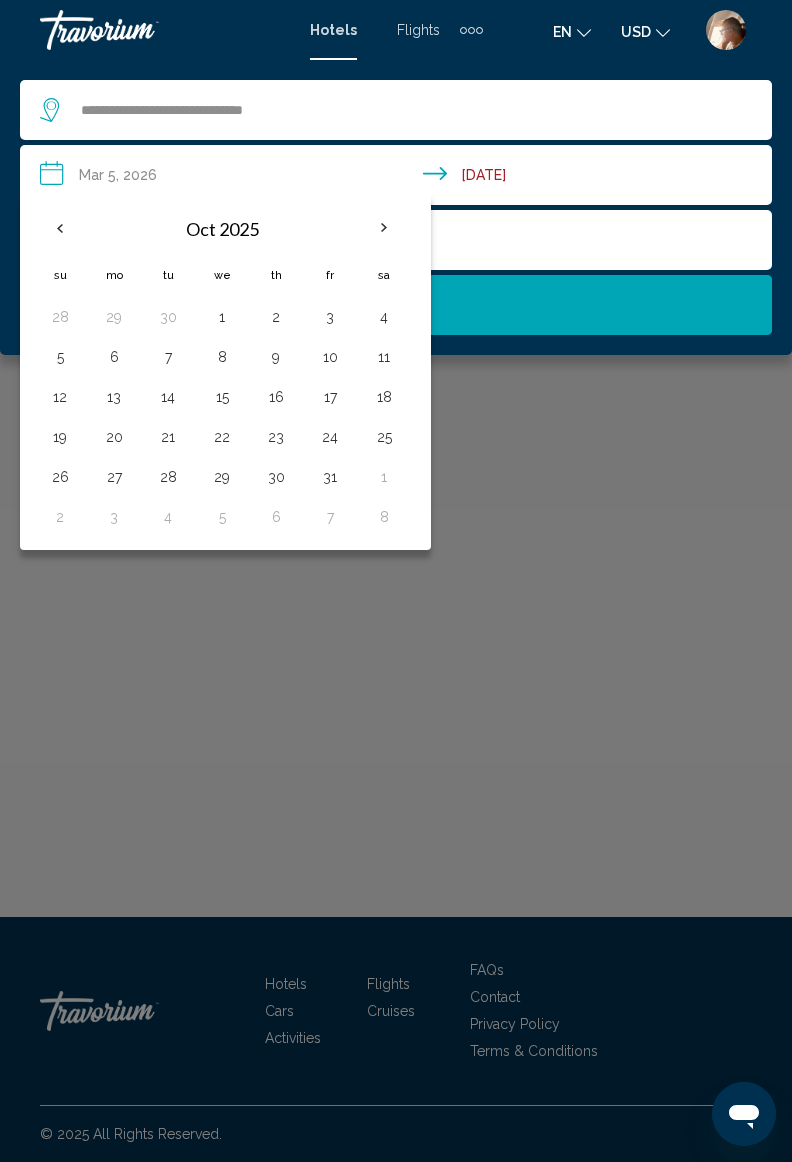 click at bounding box center [60, 228] 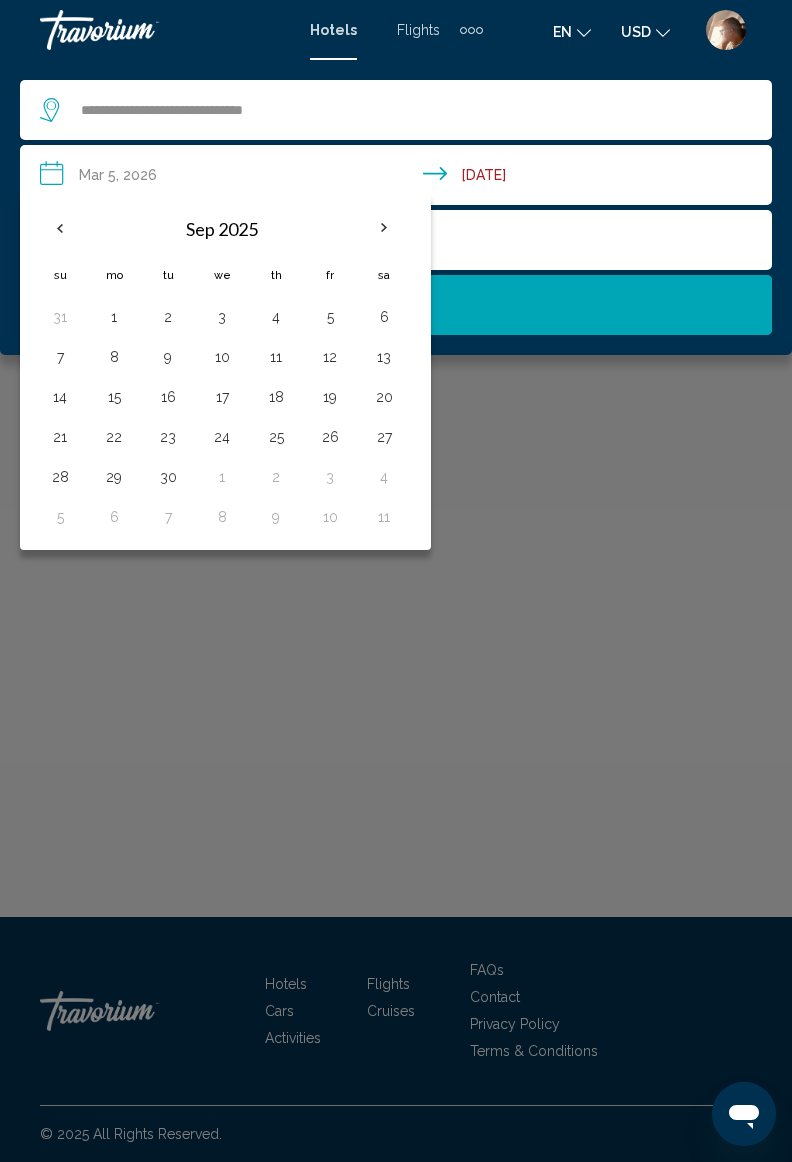 click at bounding box center (60, 228) 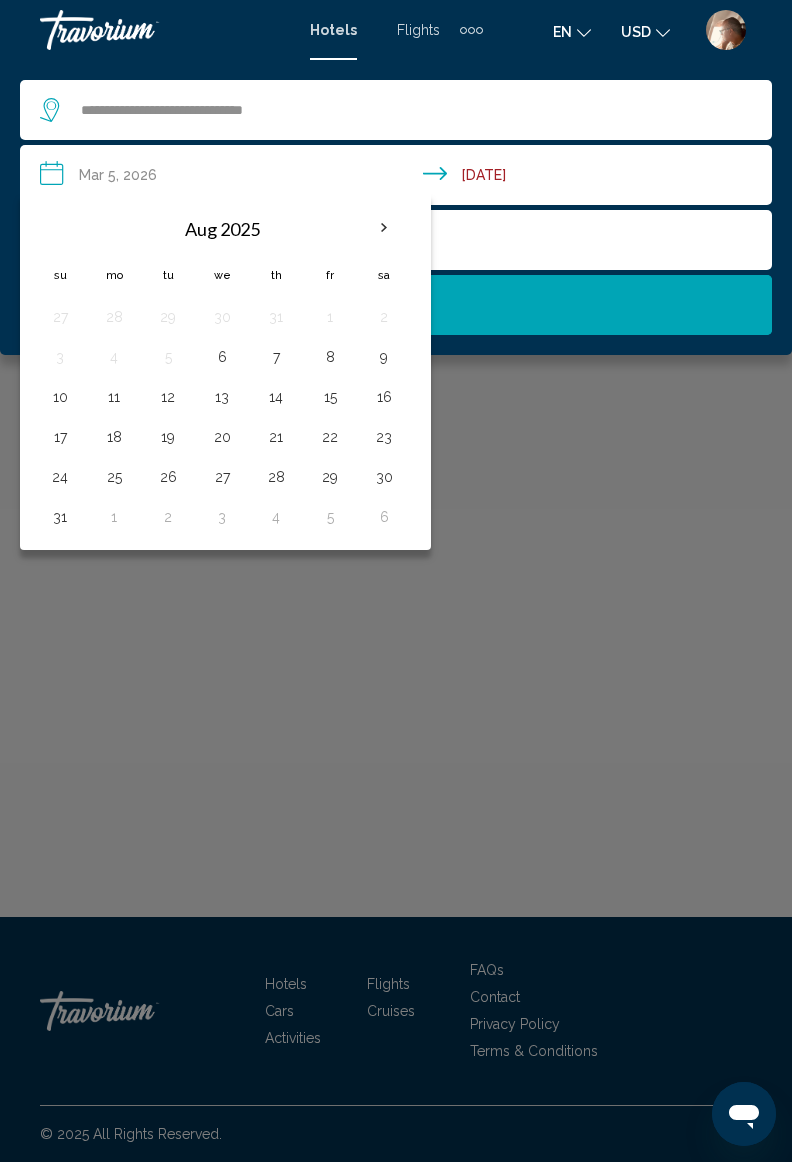 click on "29" at bounding box center (330, 477) 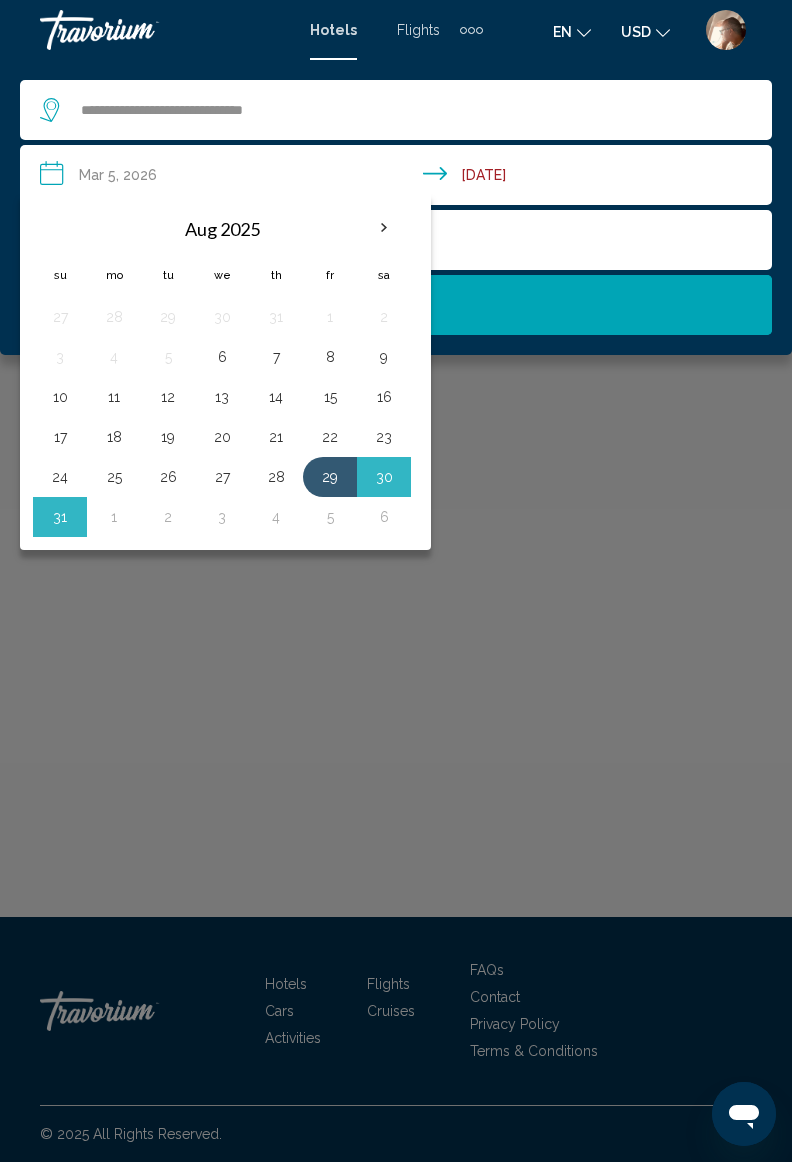 click on "1" at bounding box center (114, 517) 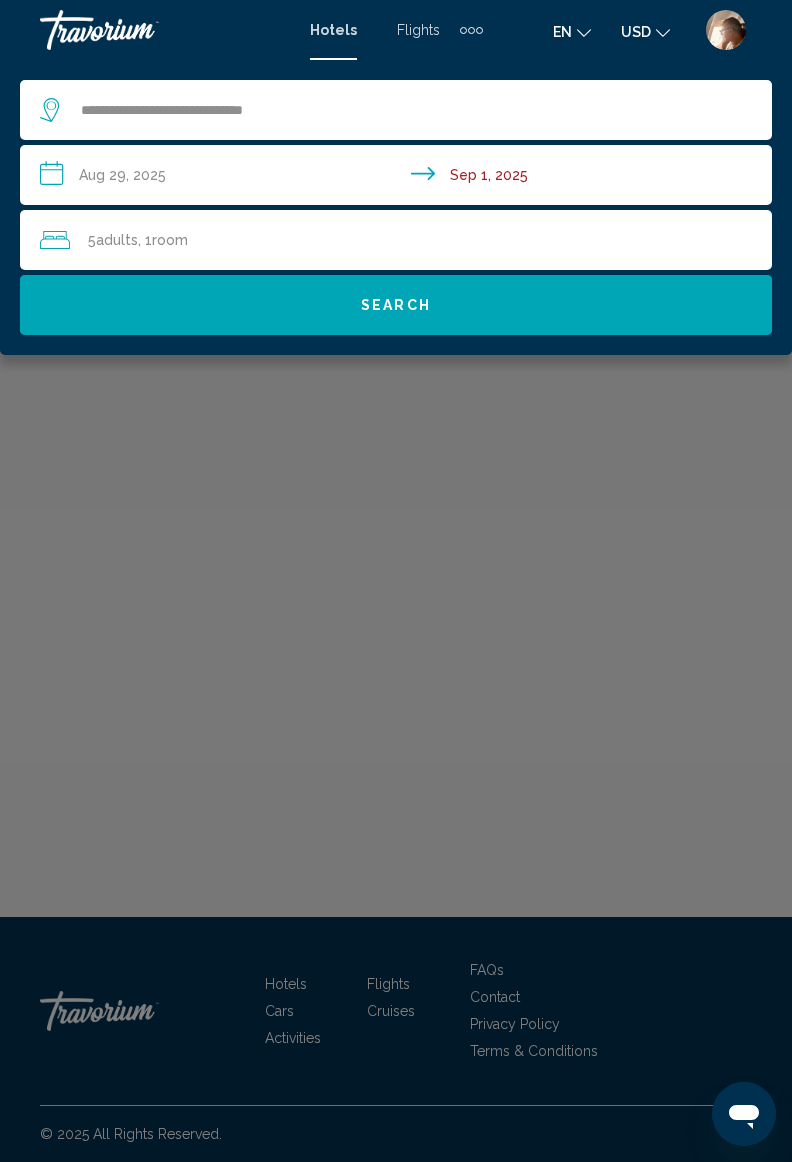 click on "Search" 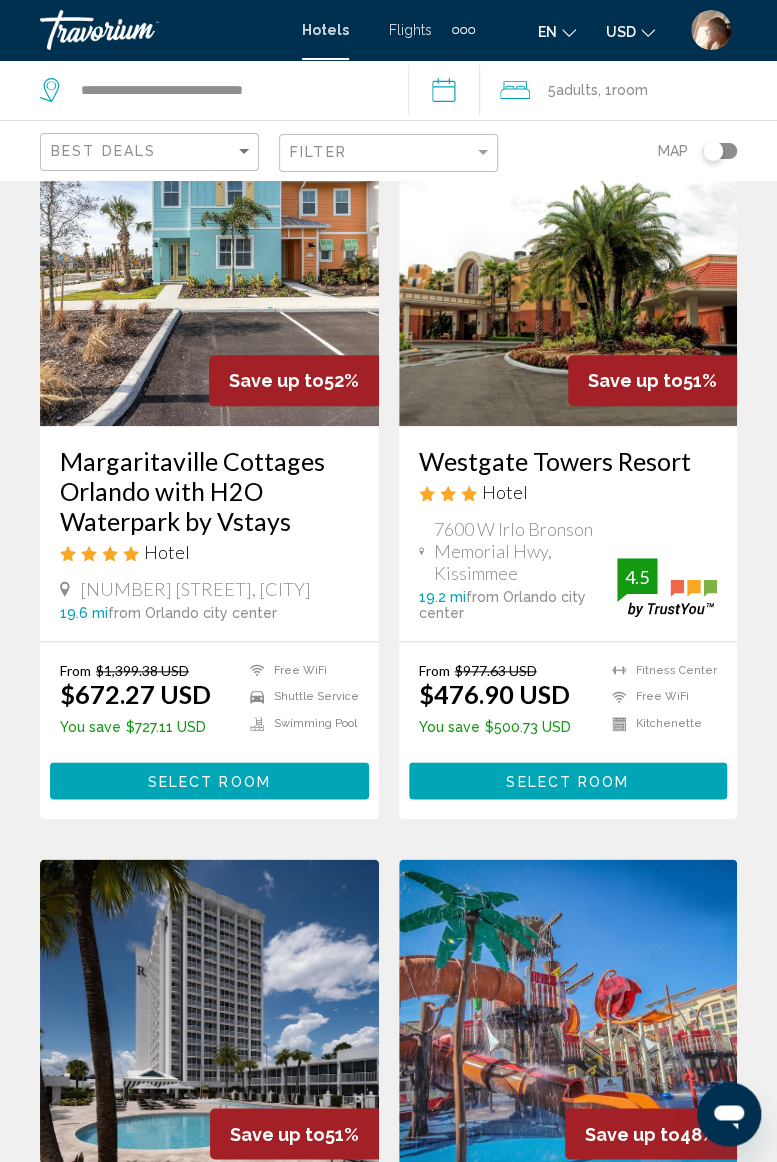 scroll, scrollTop: 0, scrollLeft: 0, axis: both 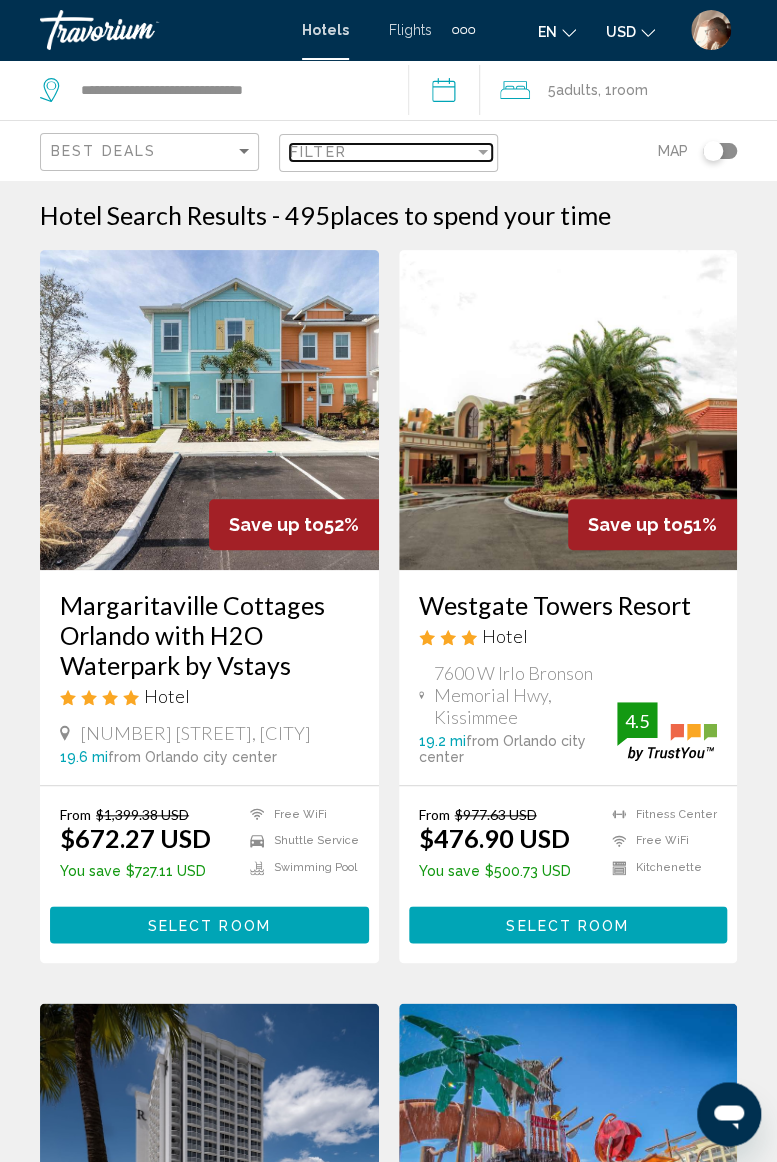 click at bounding box center (483, 152) 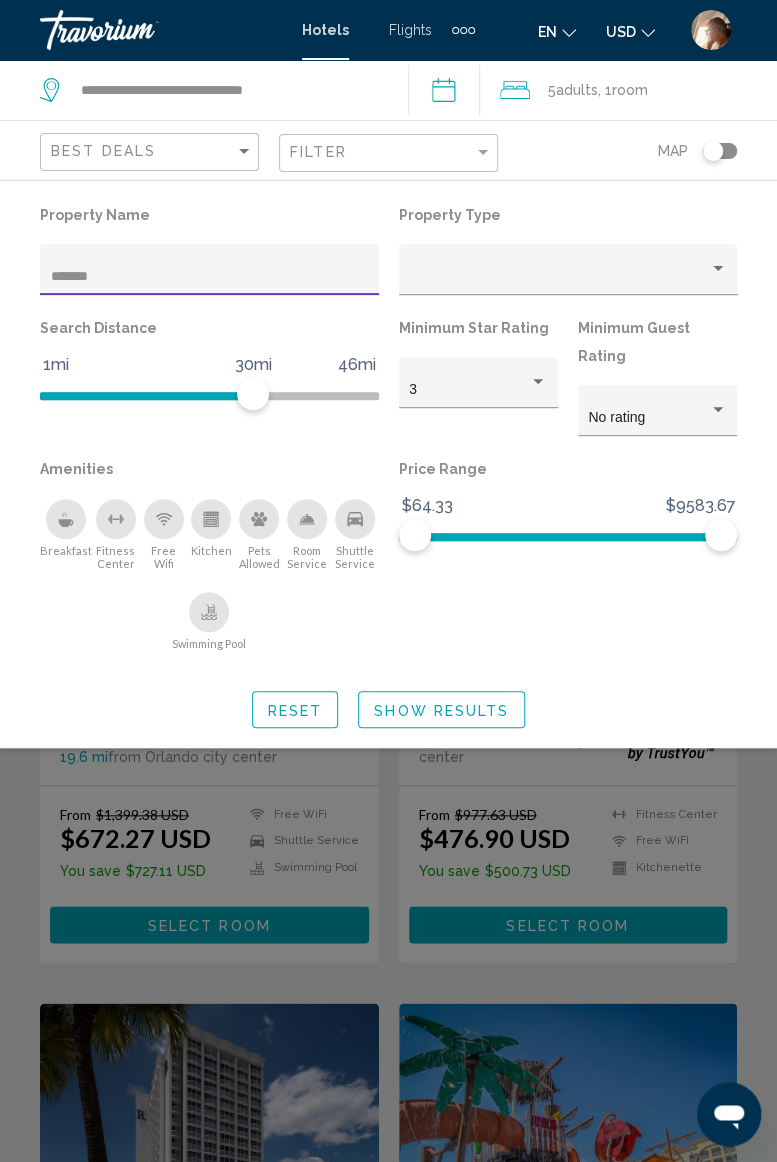 type on "********" 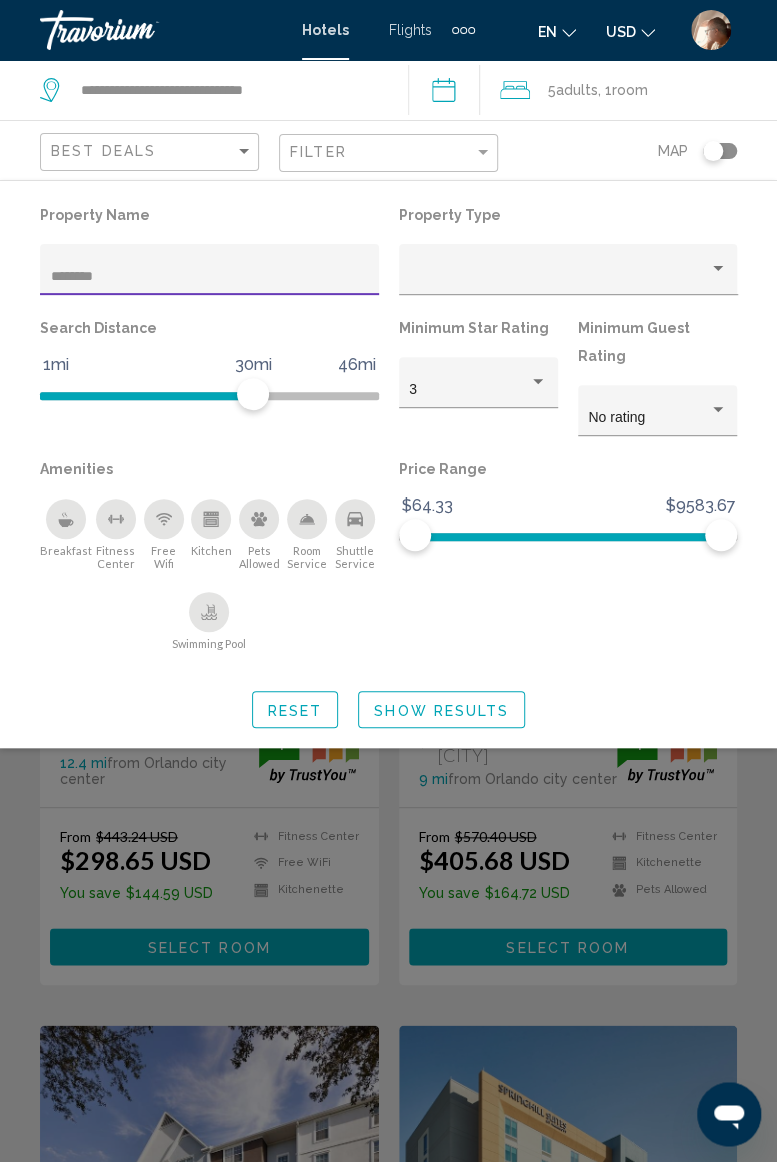 click 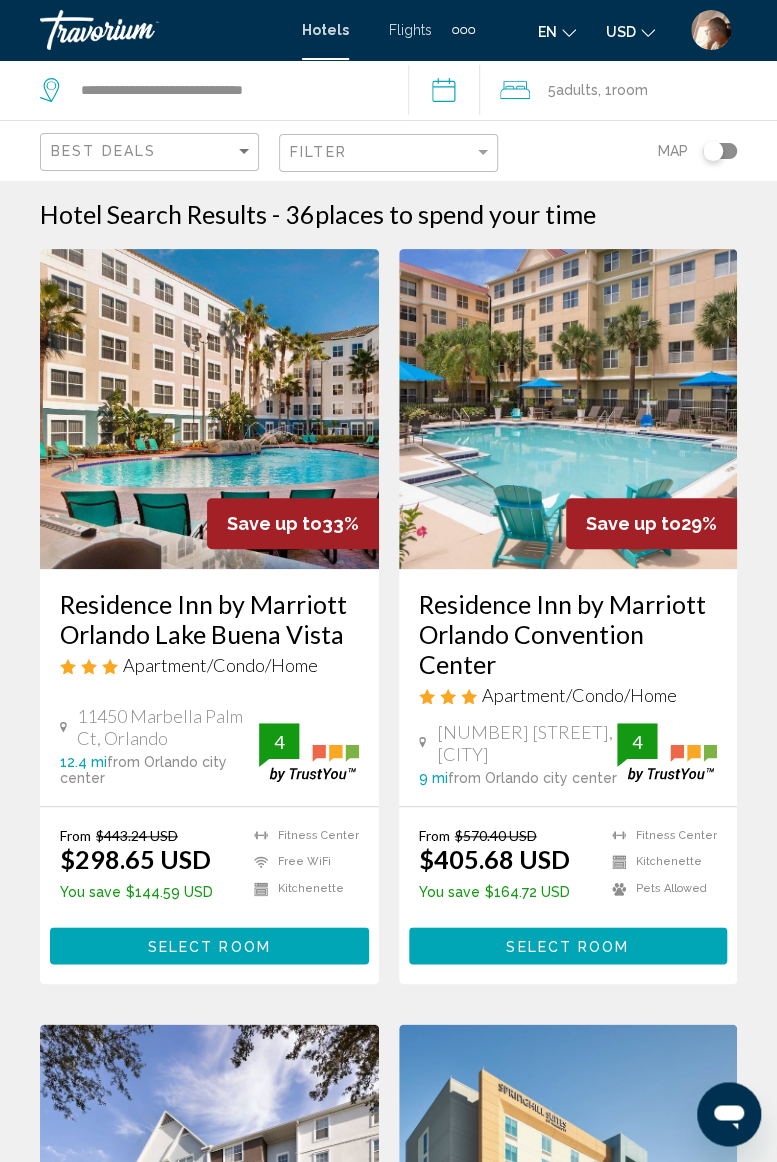 scroll, scrollTop: 0, scrollLeft: 0, axis: both 